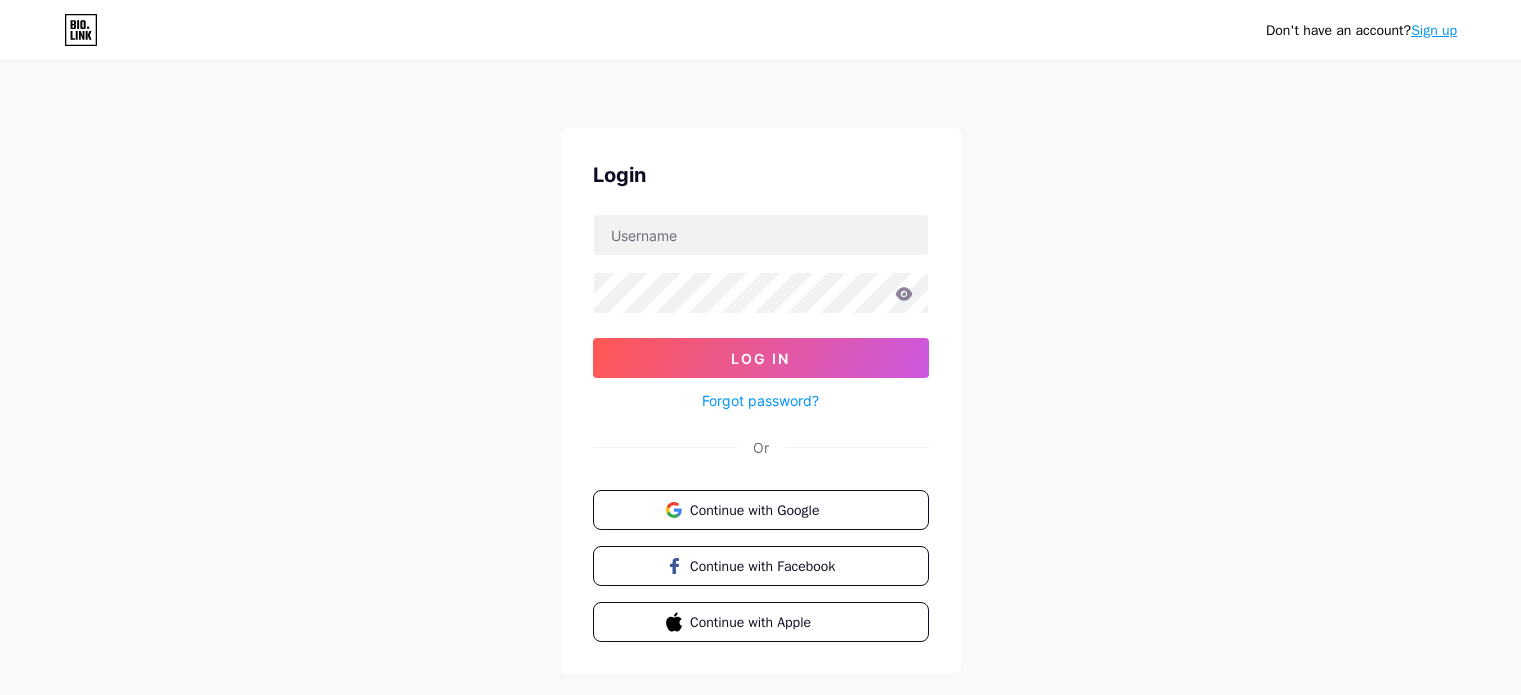 scroll, scrollTop: 0, scrollLeft: 0, axis: both 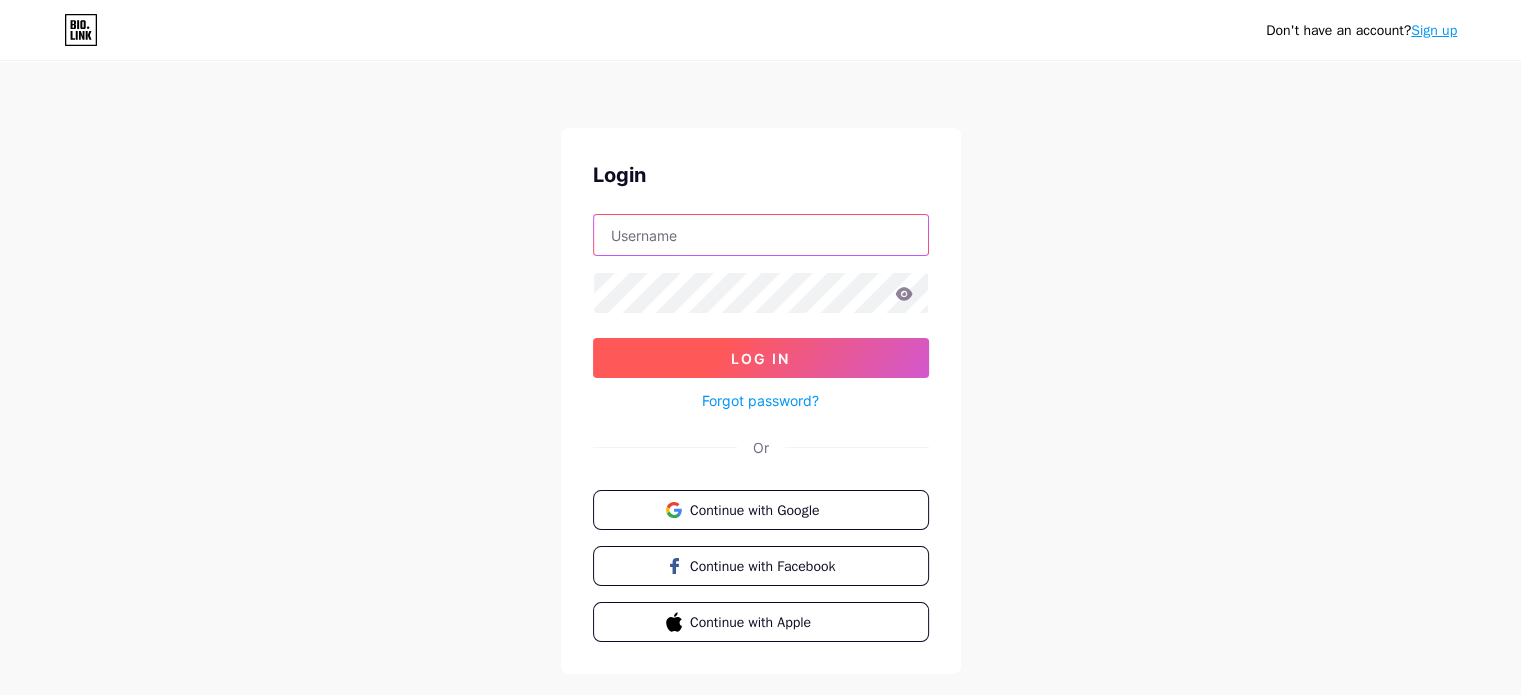 type on "allyoftheluck@example.com" 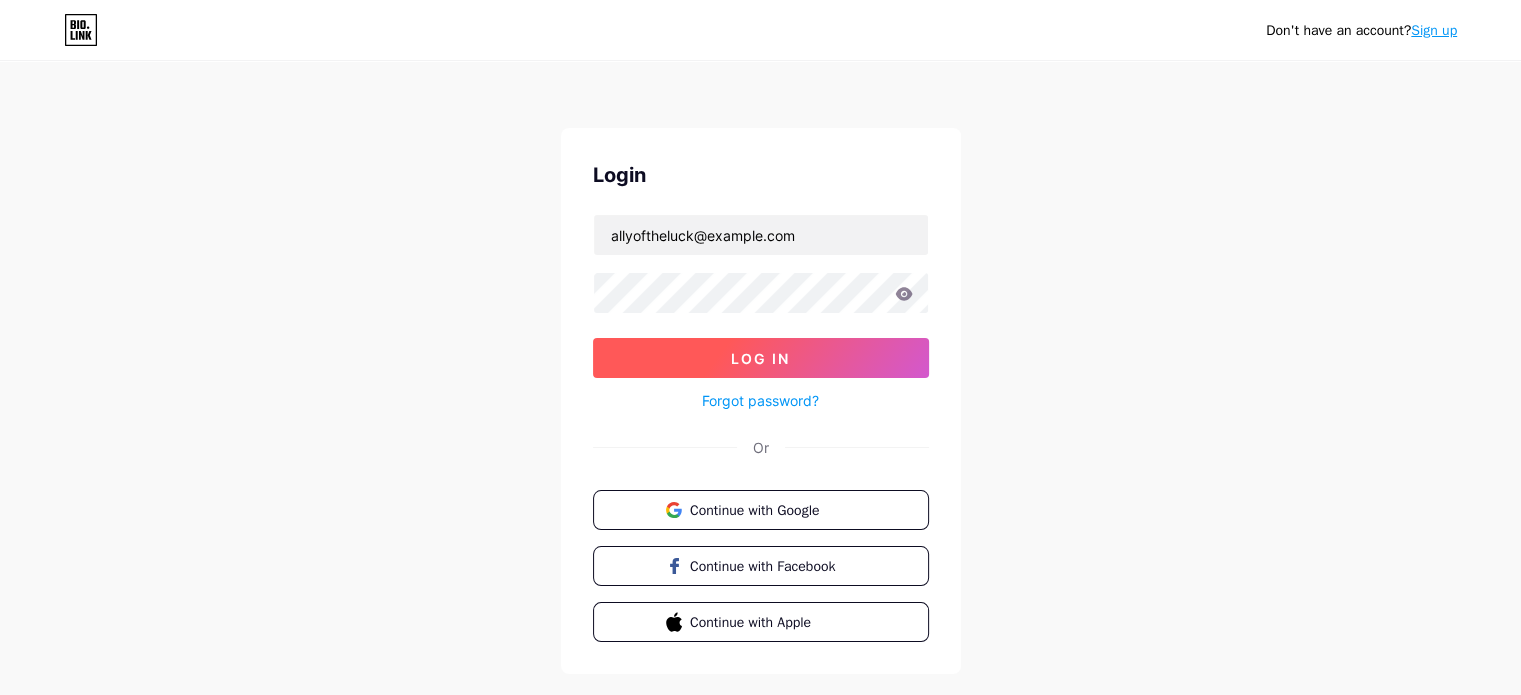 click on "Log In" at bounding box center (761, 358) 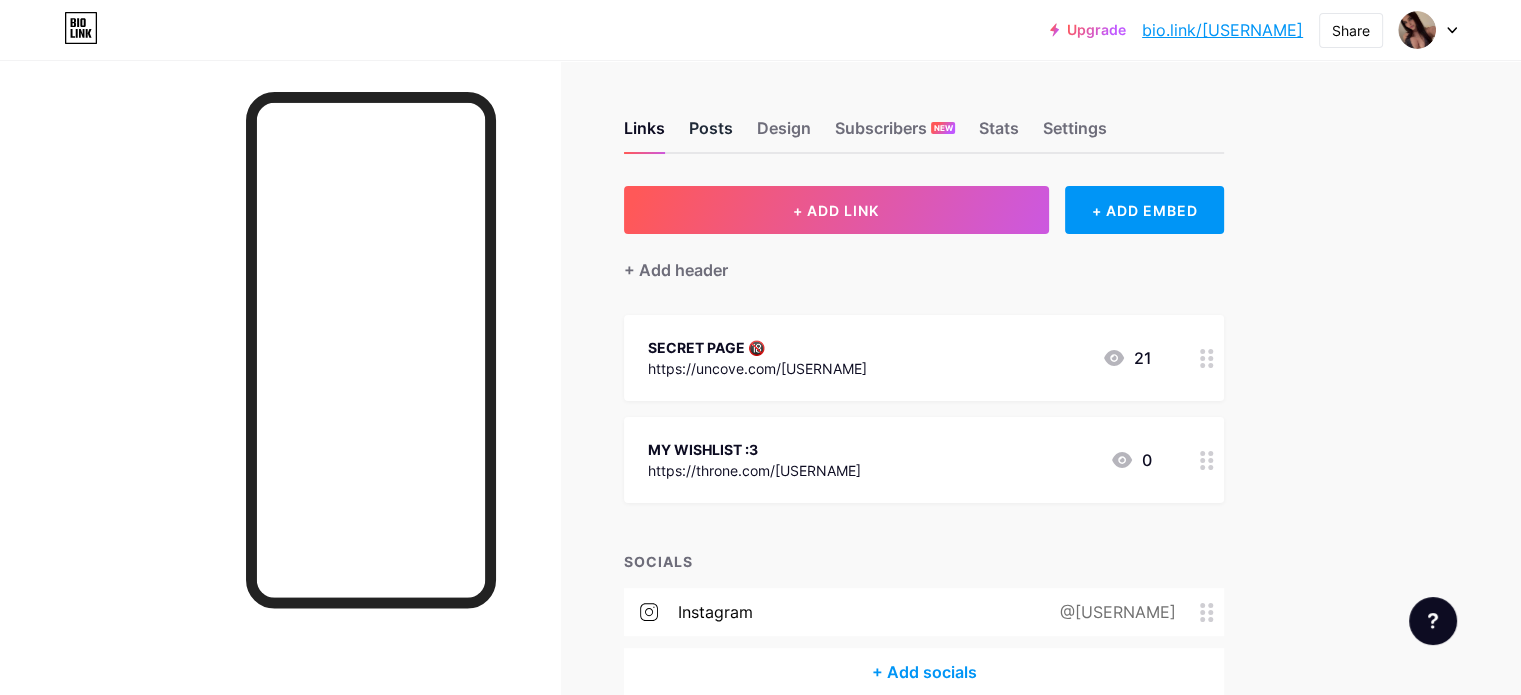 click on "Posts" at bounding box center (711, 134) 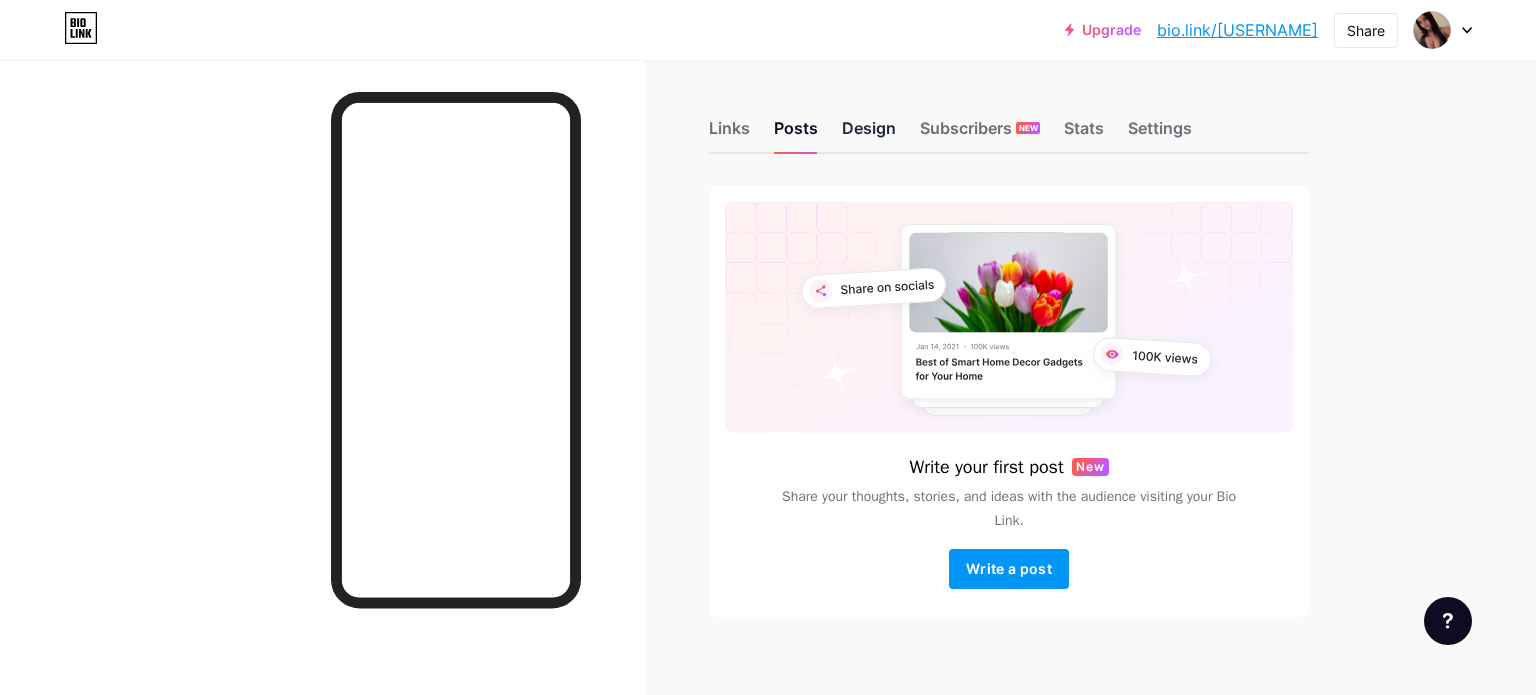 click on "Links
Posts
Design
Subscribers
NEW
Stats
Settings" at bounding box center [1009, 119] 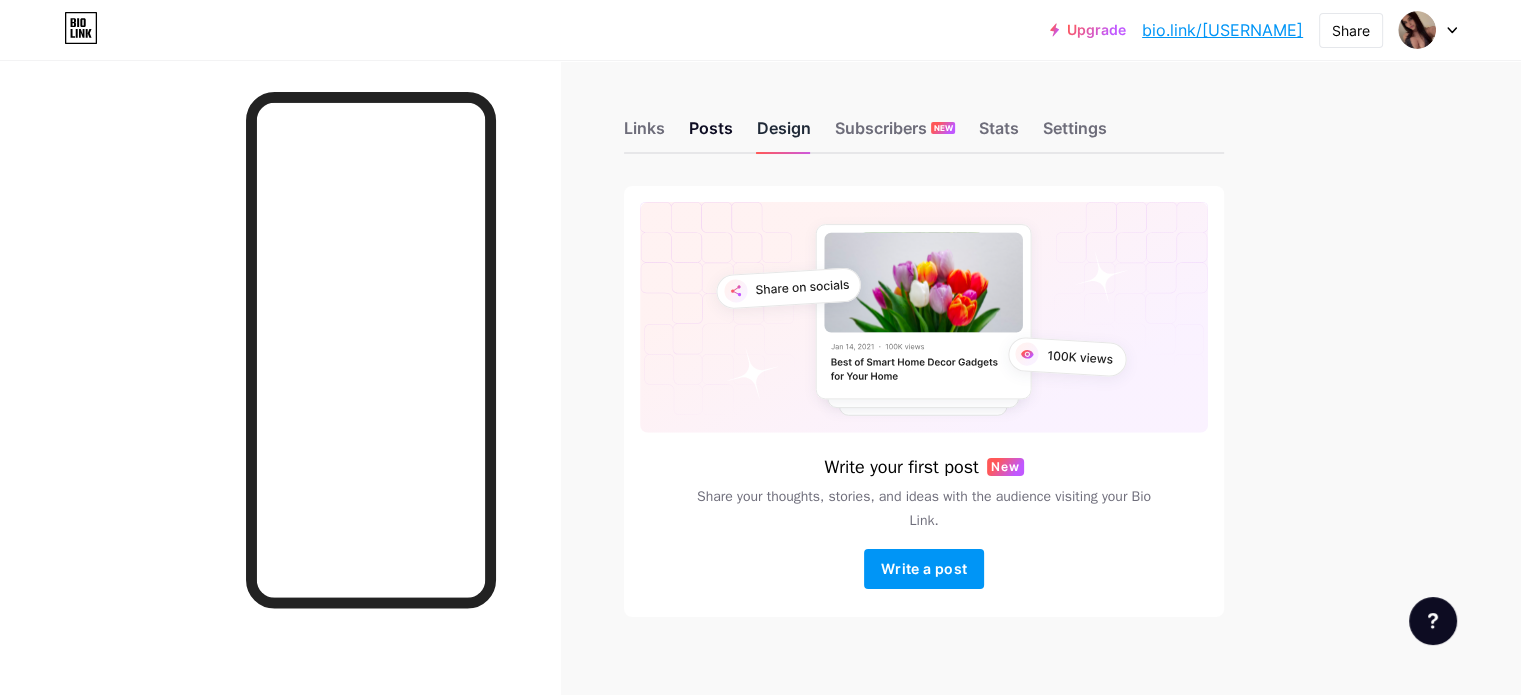 click on "Design" at bounding box center [784, 134] 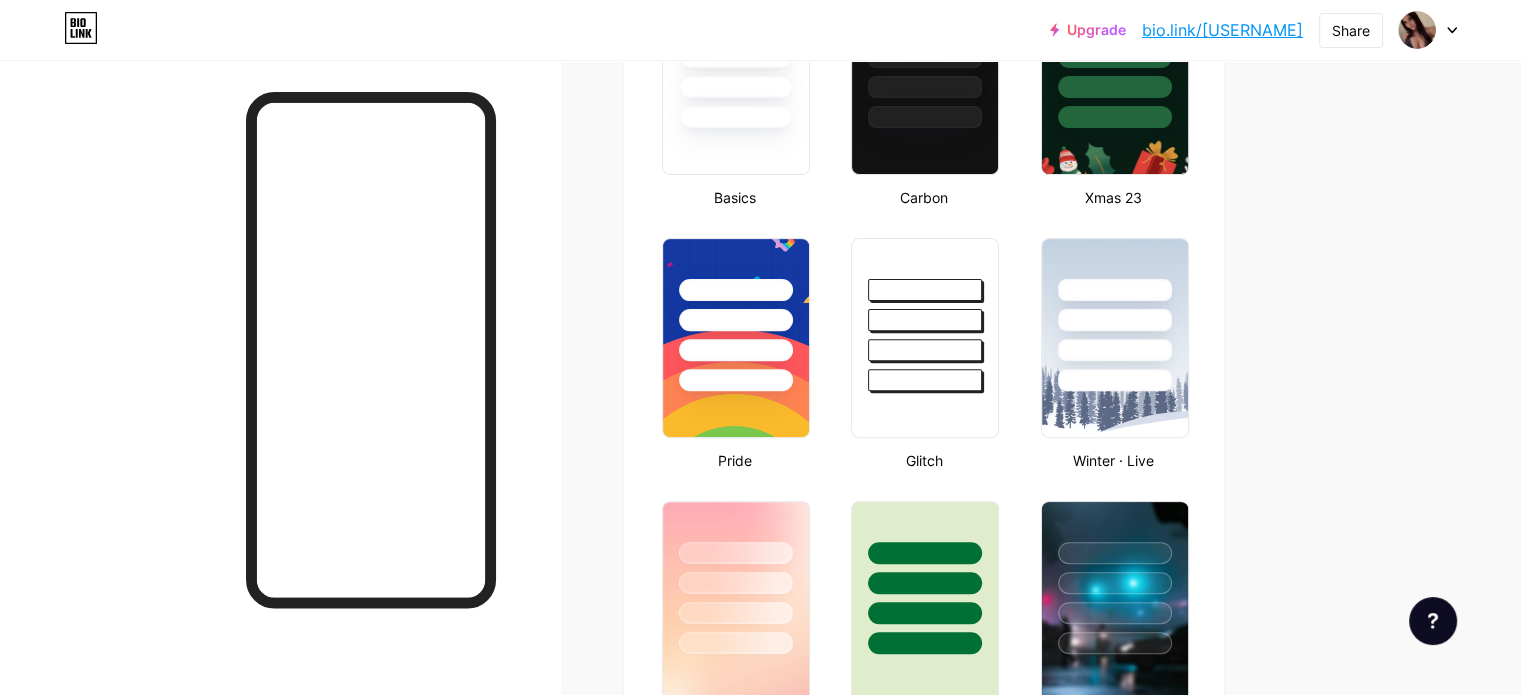 type on "#b172a3" 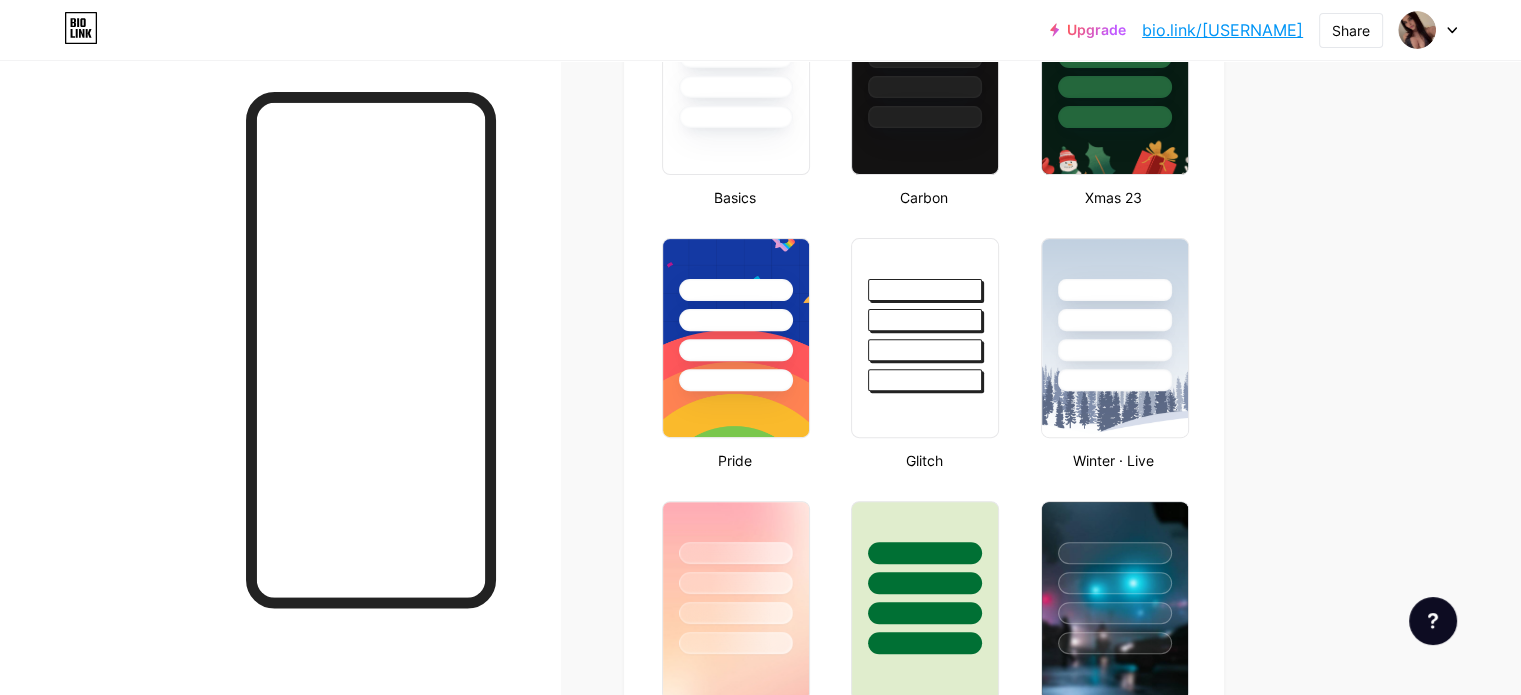 type on "#ffffff" 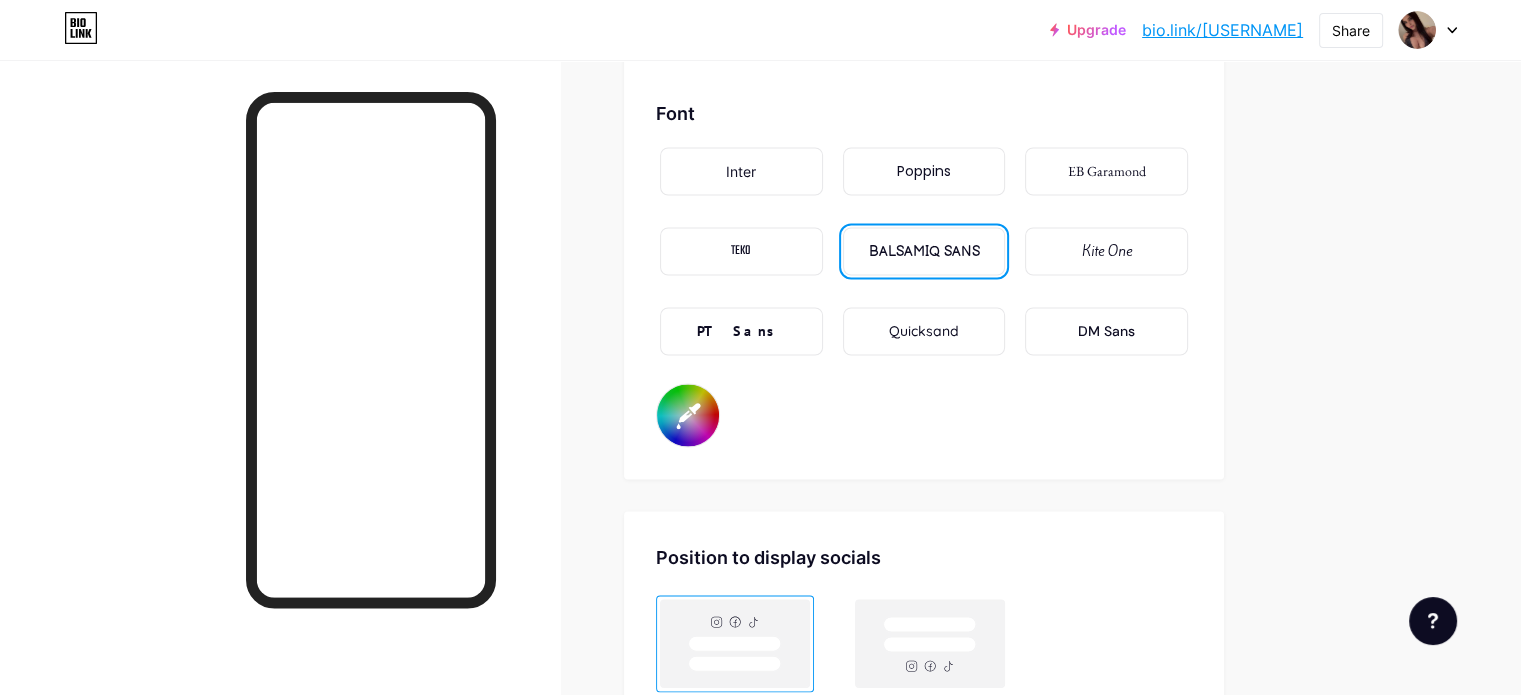 scroll, scrollTop: 3119, scrollLeft: 0, axis: vertical 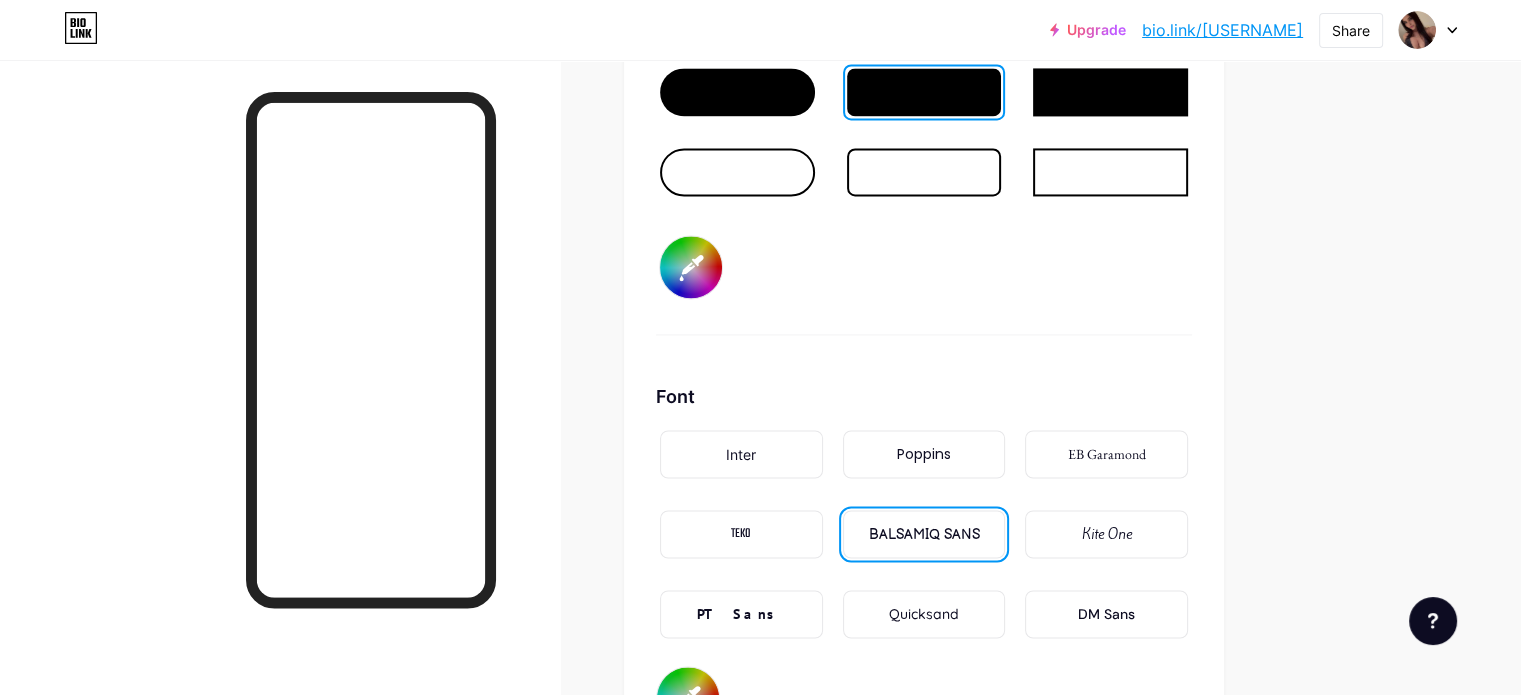 click on "#b172a3" at bounding box center [691, 267] 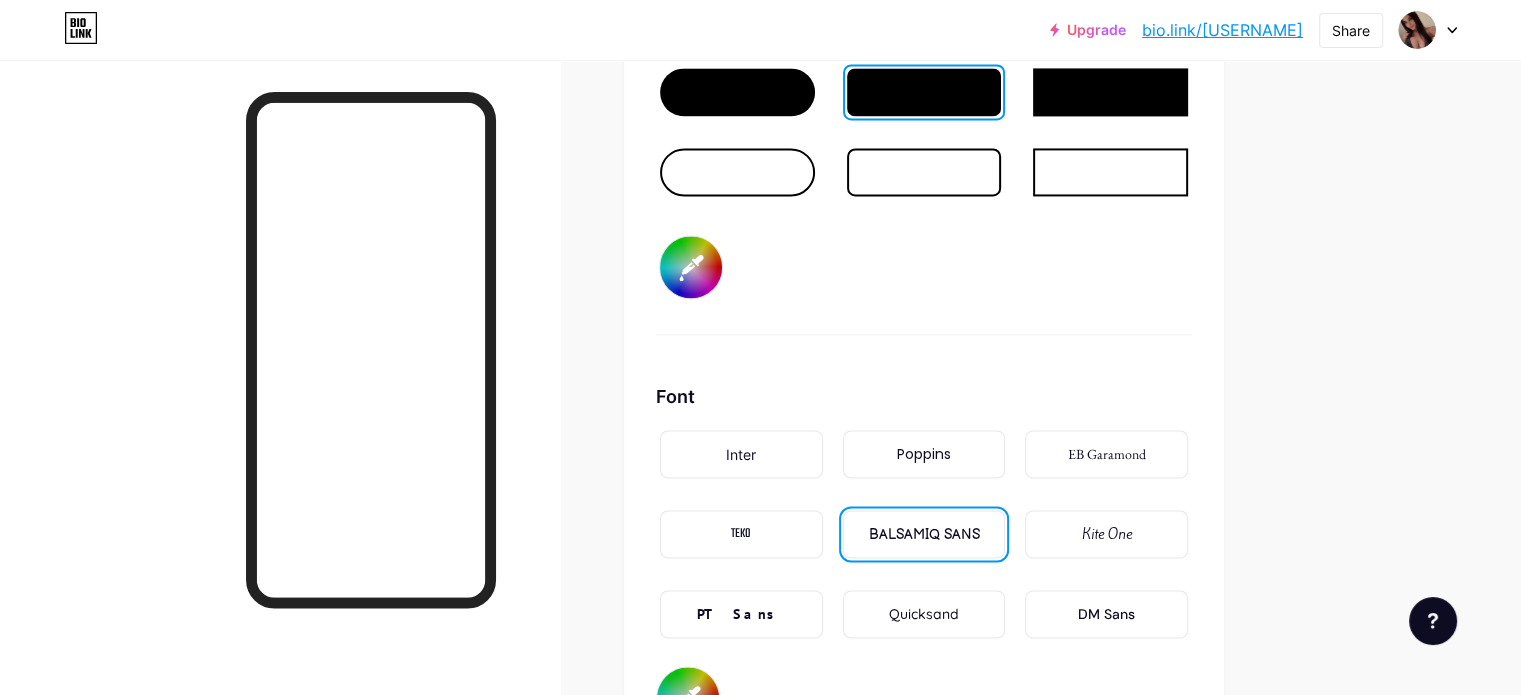 type on "#b375a6" 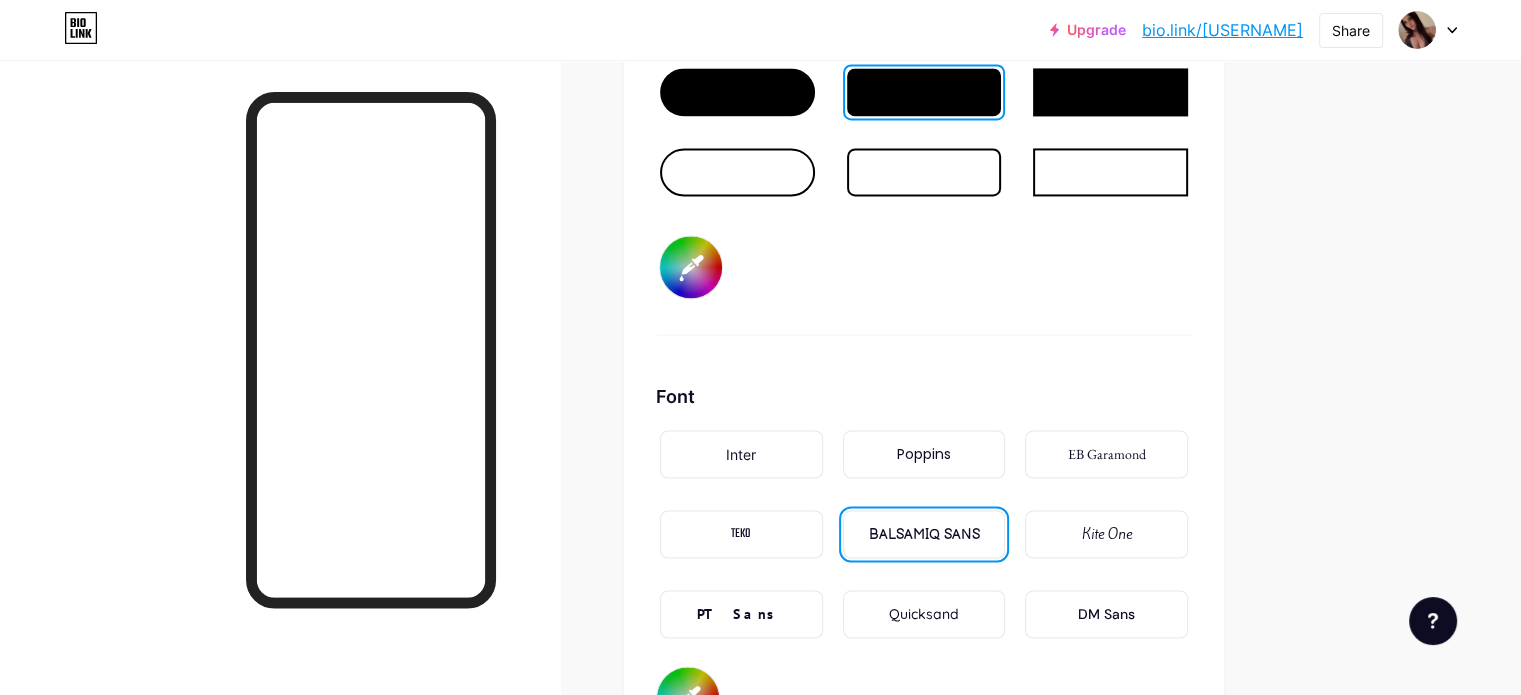 type on "#ffffff" 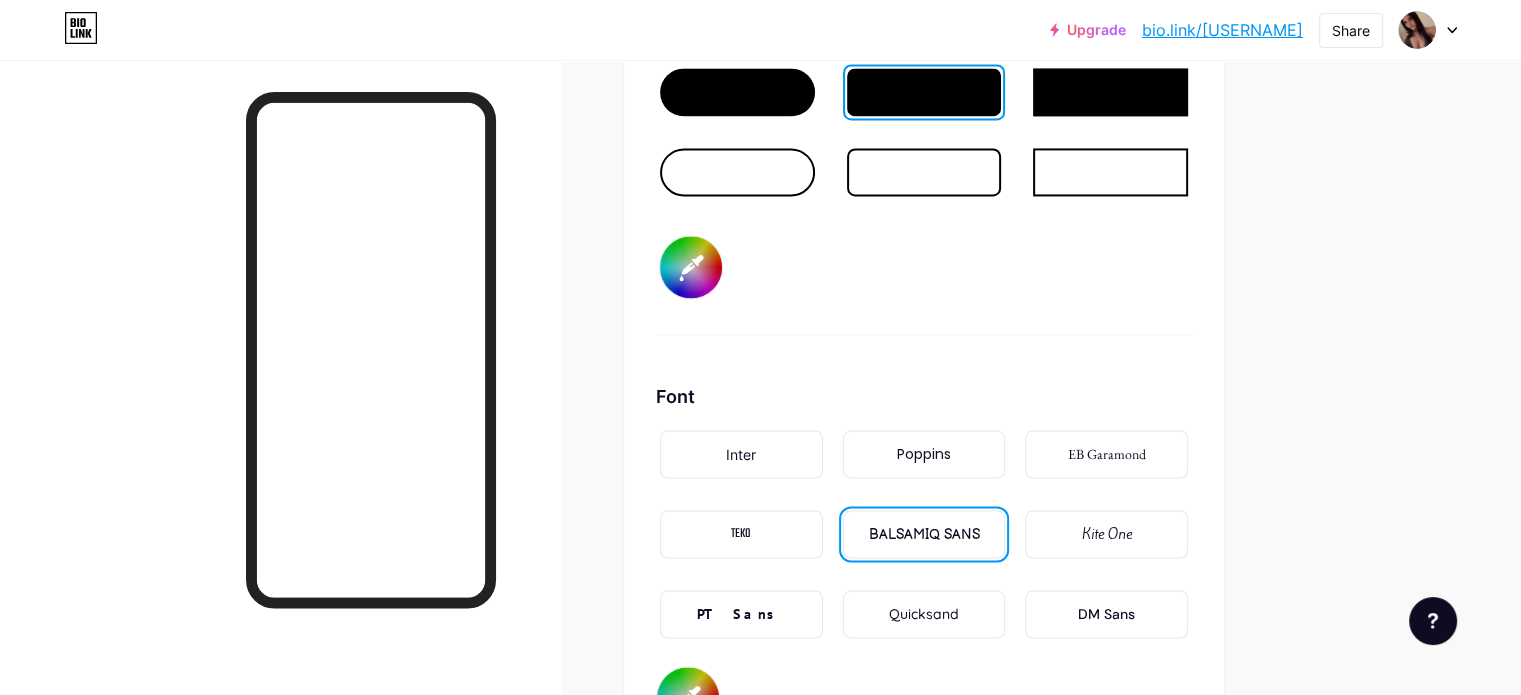 type on "#b771a8" 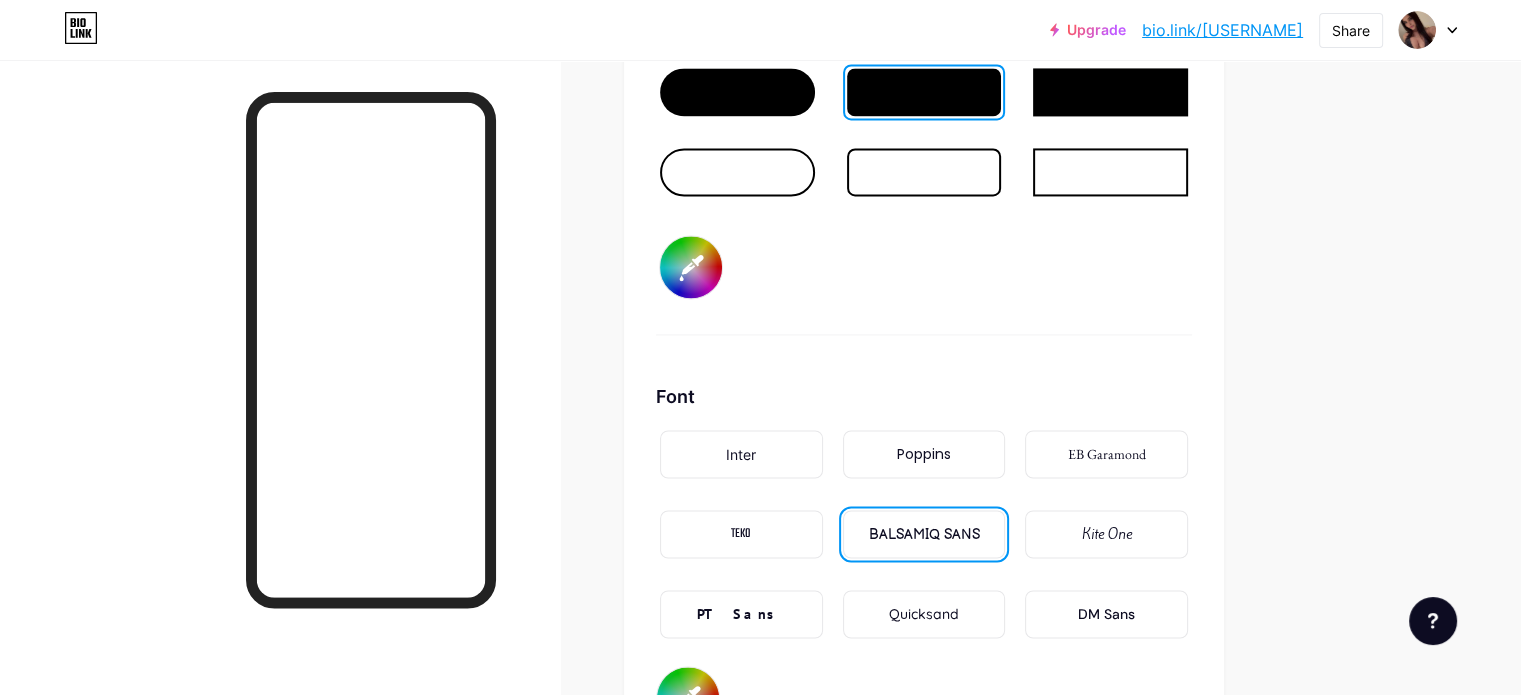 type on "#bb72ab" 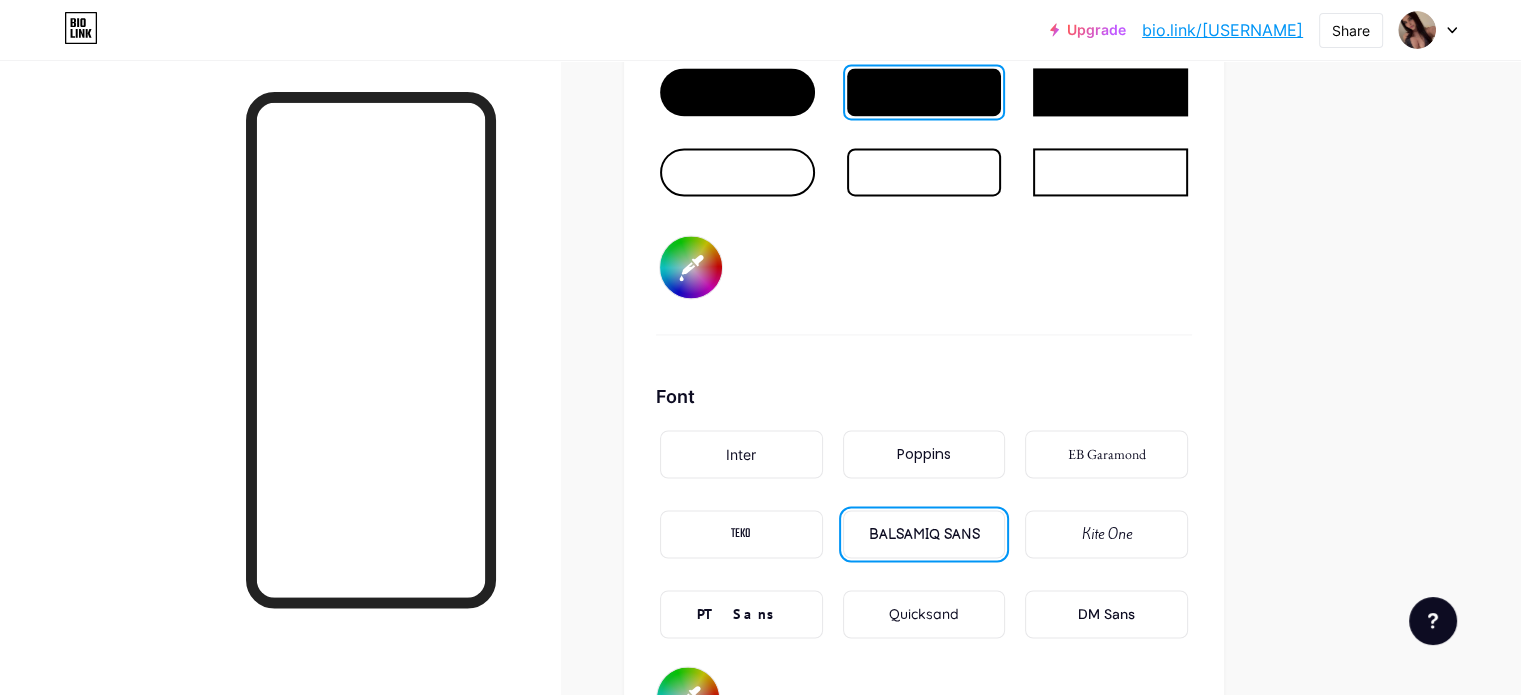 type on "#ffffff" 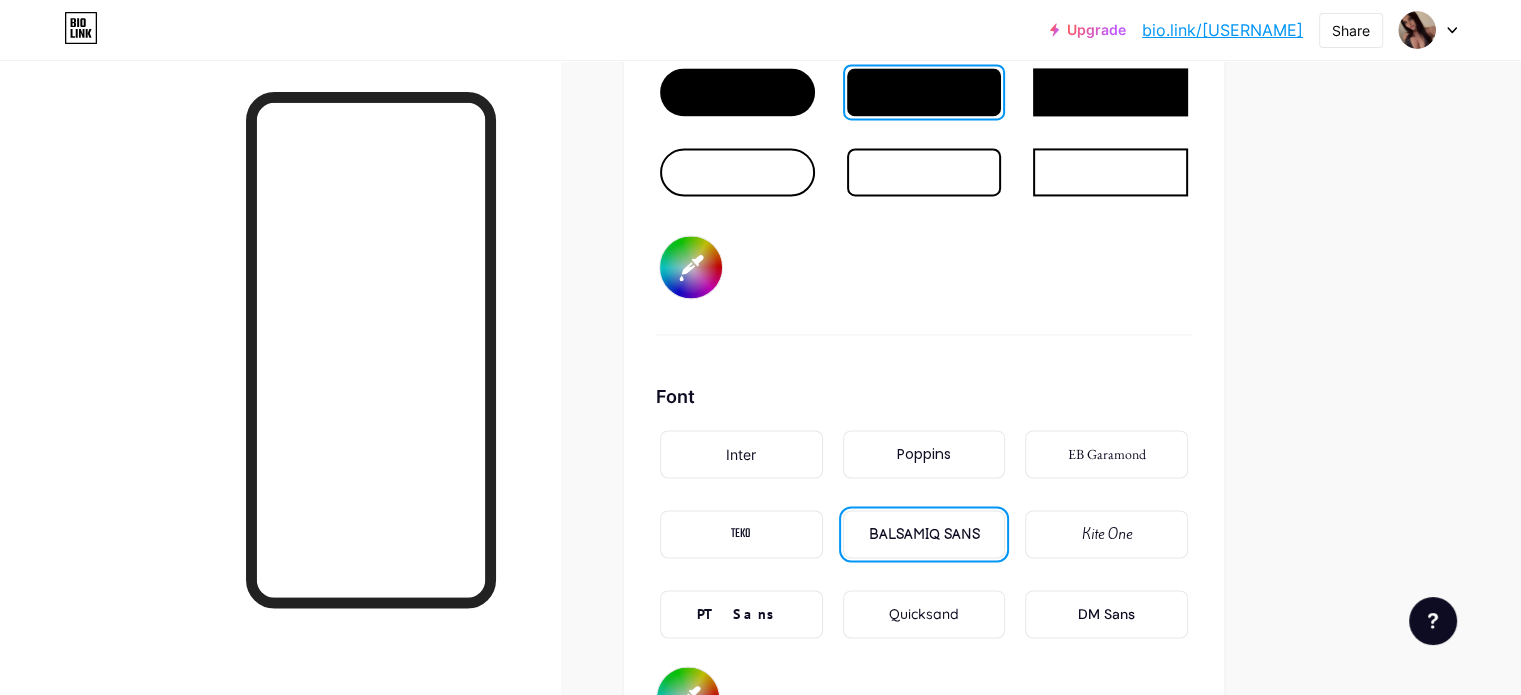 type on "#bf73ae" 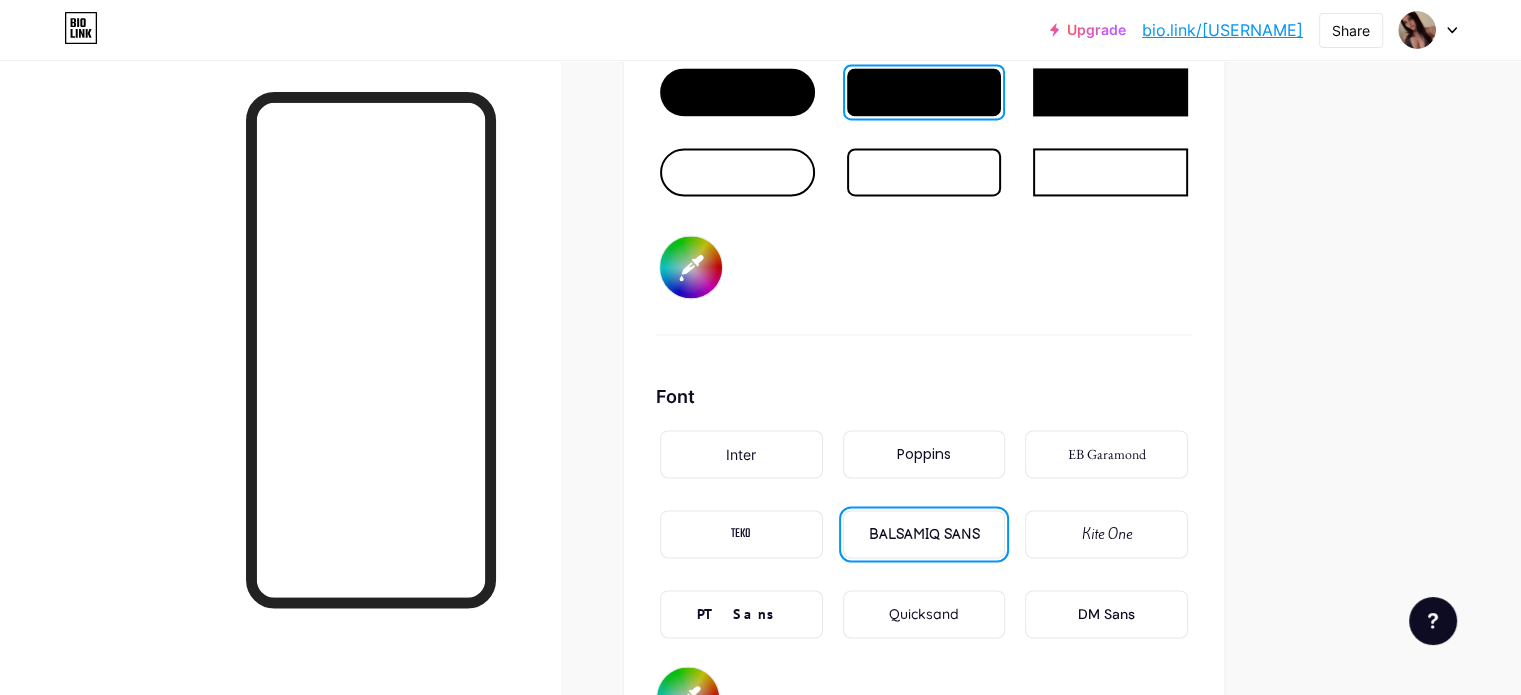type on "#ffffff" 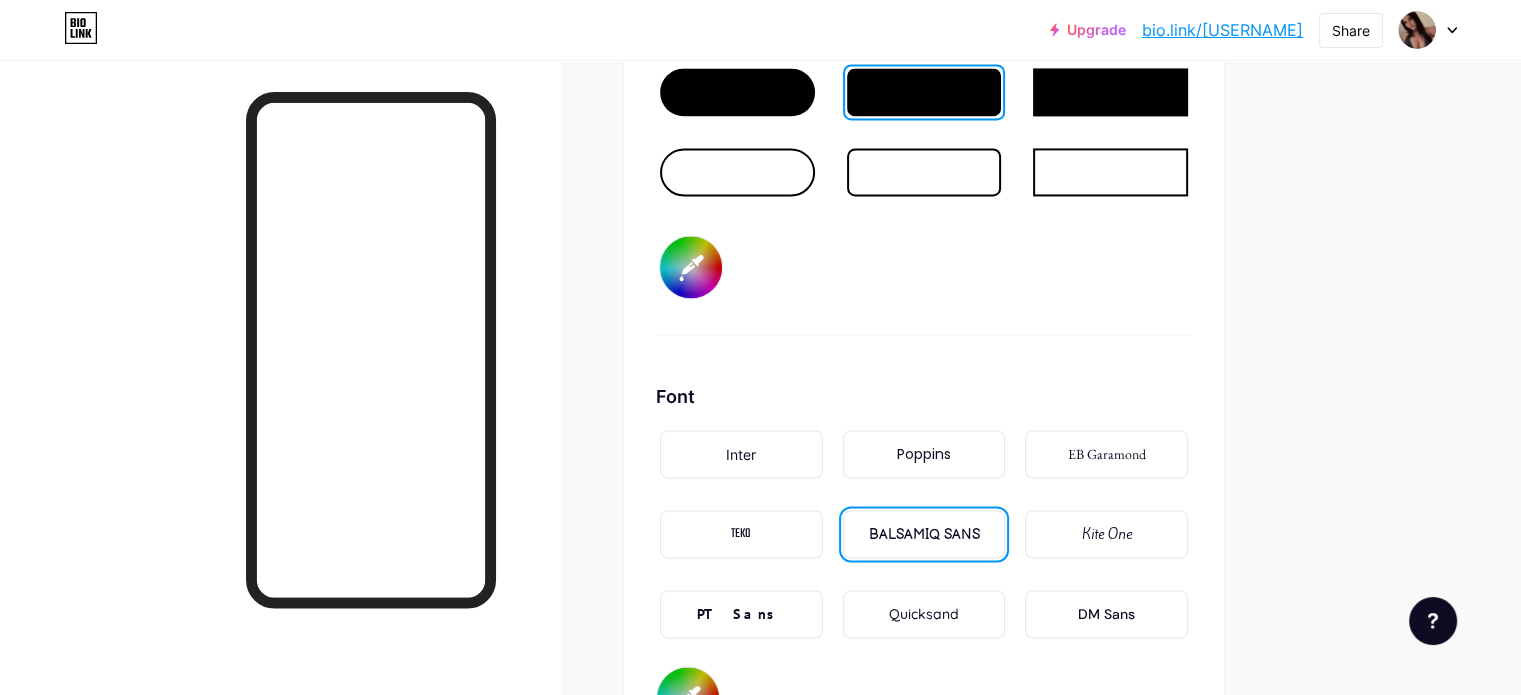 type on "#c67bb6" 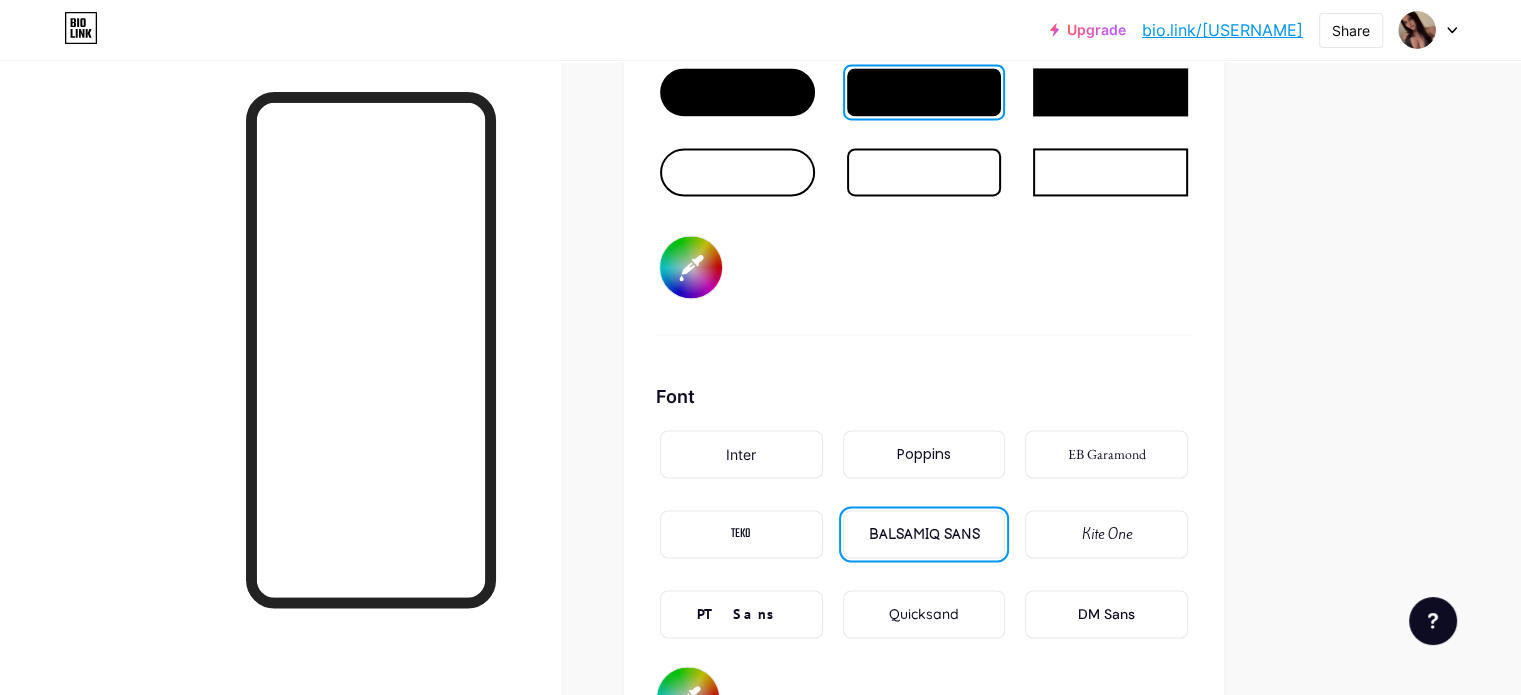 type on "#ffffff" 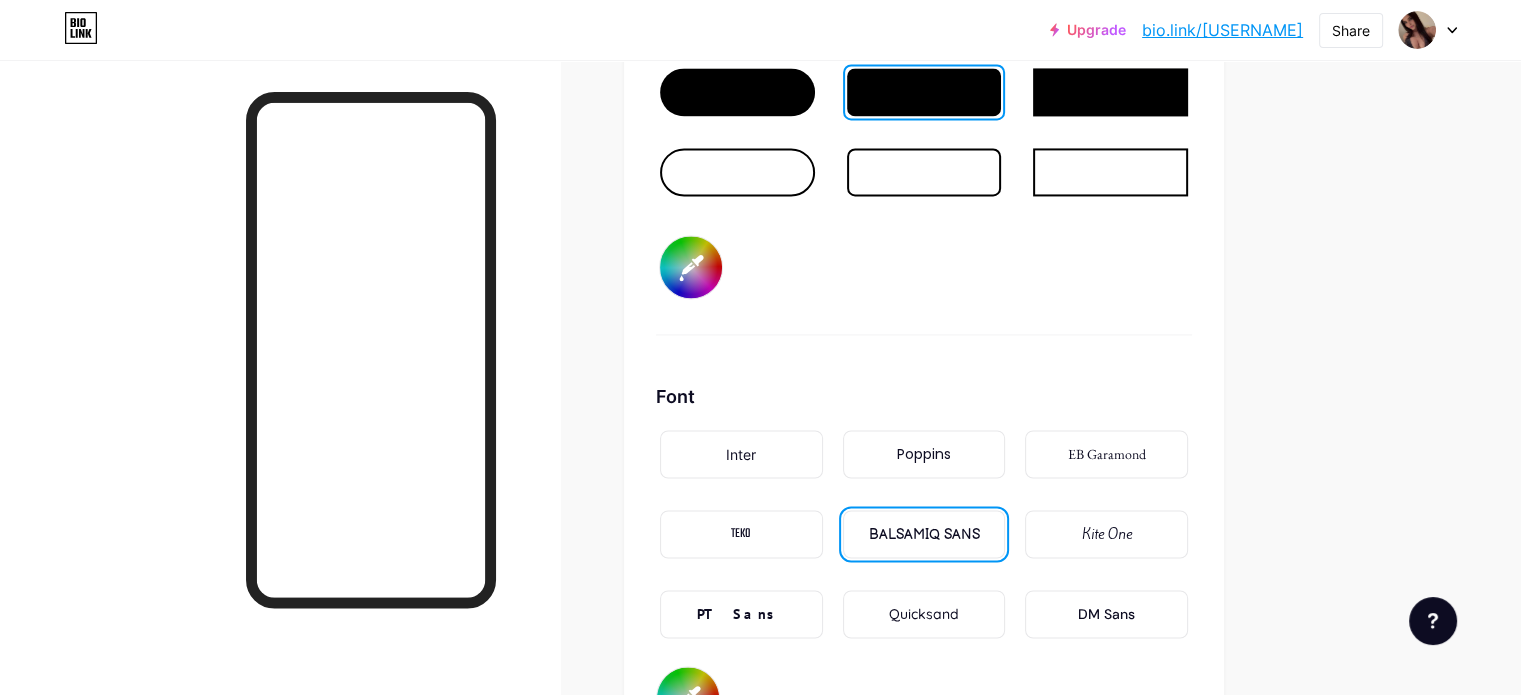 type on "#ffffff" 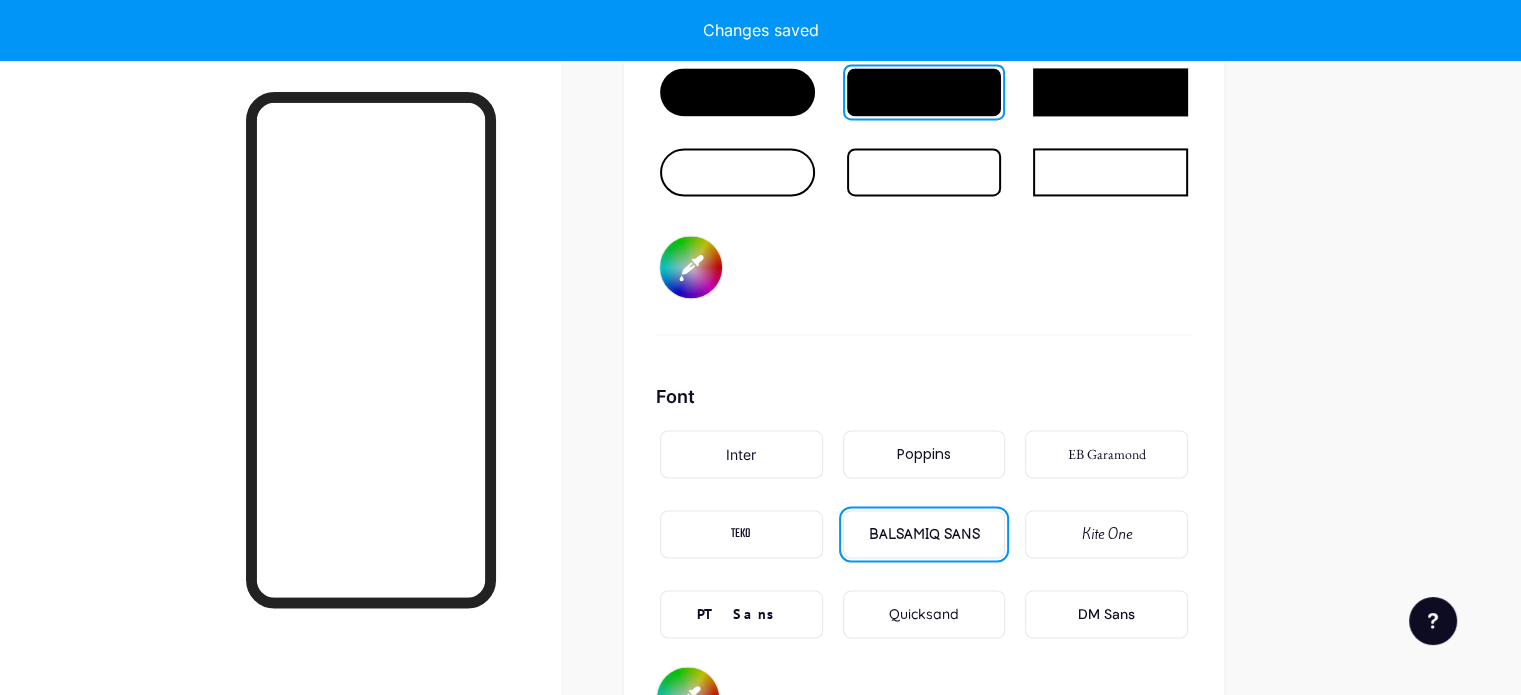 type on "#d784c5" 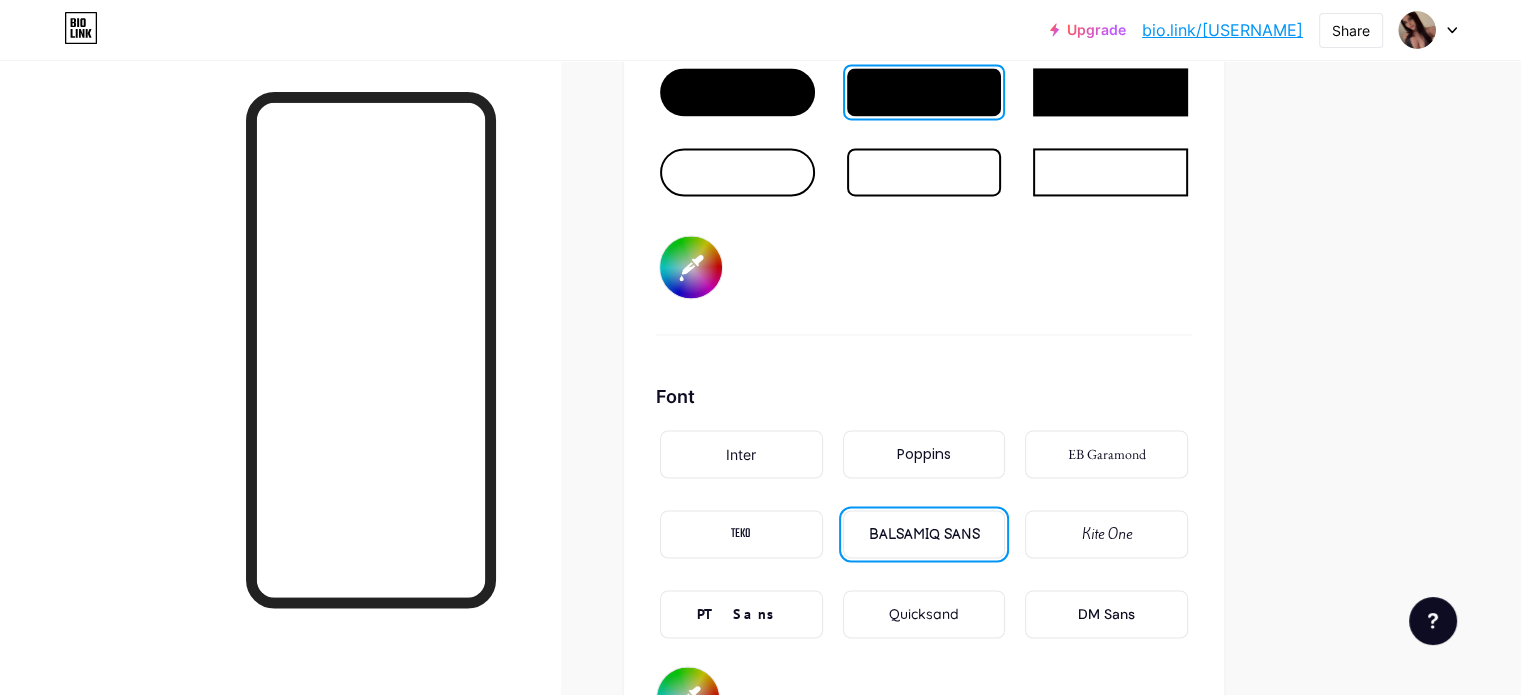 type on "#ffffff" 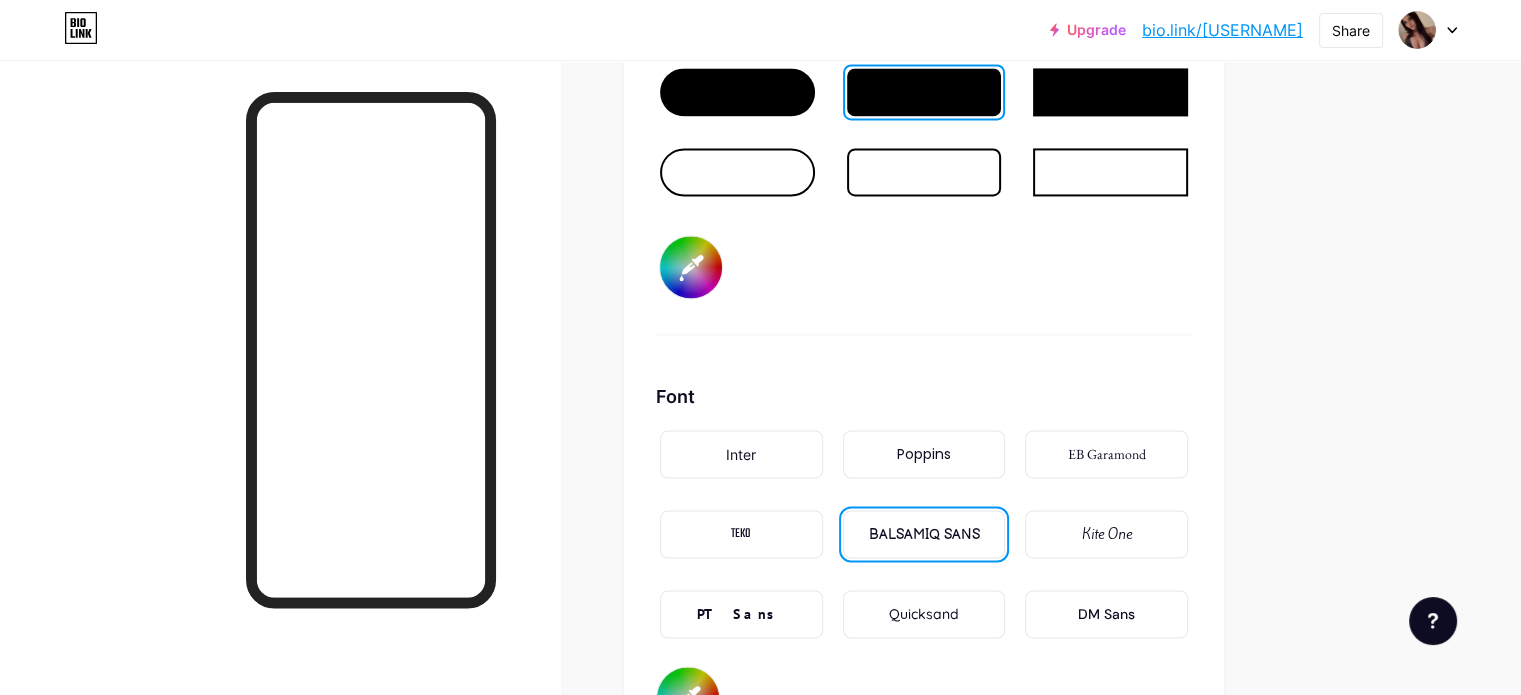 type on "#e585d0" 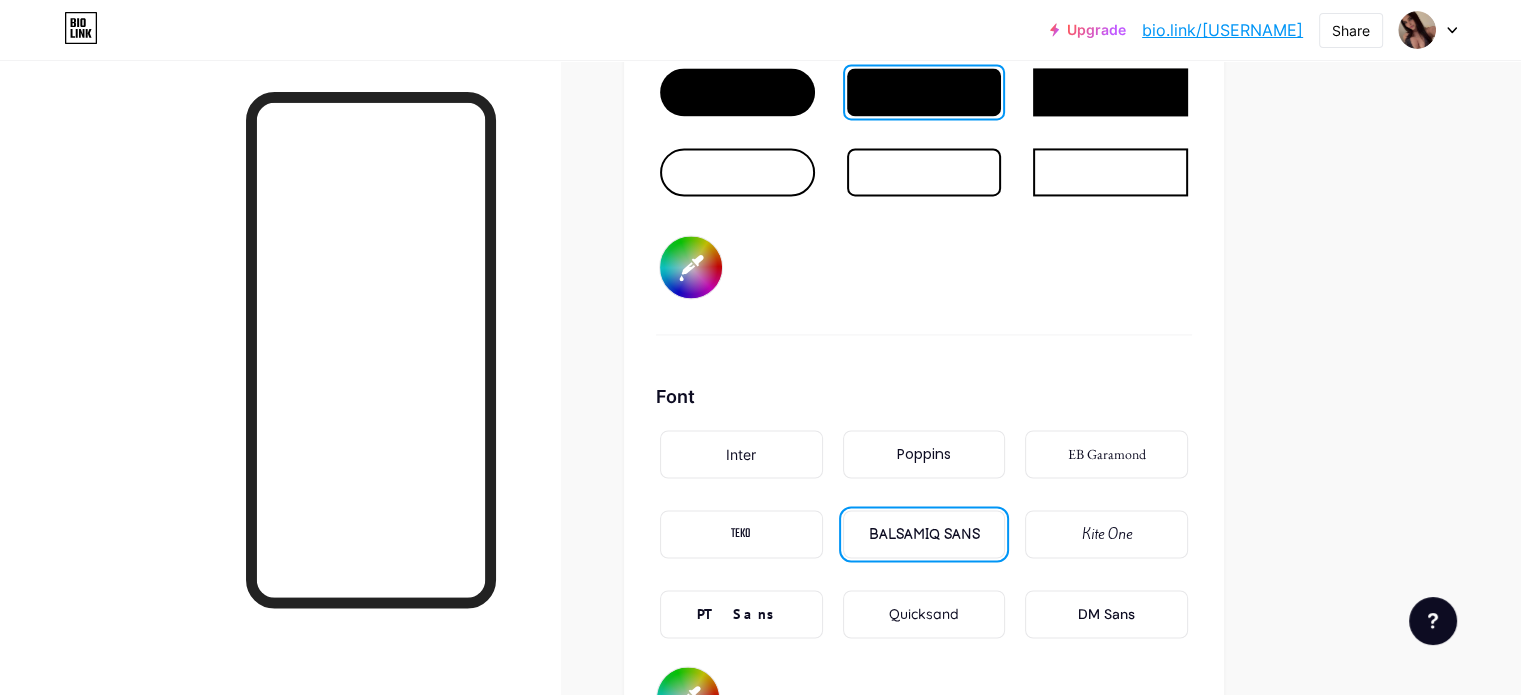 type on "#ffffff" 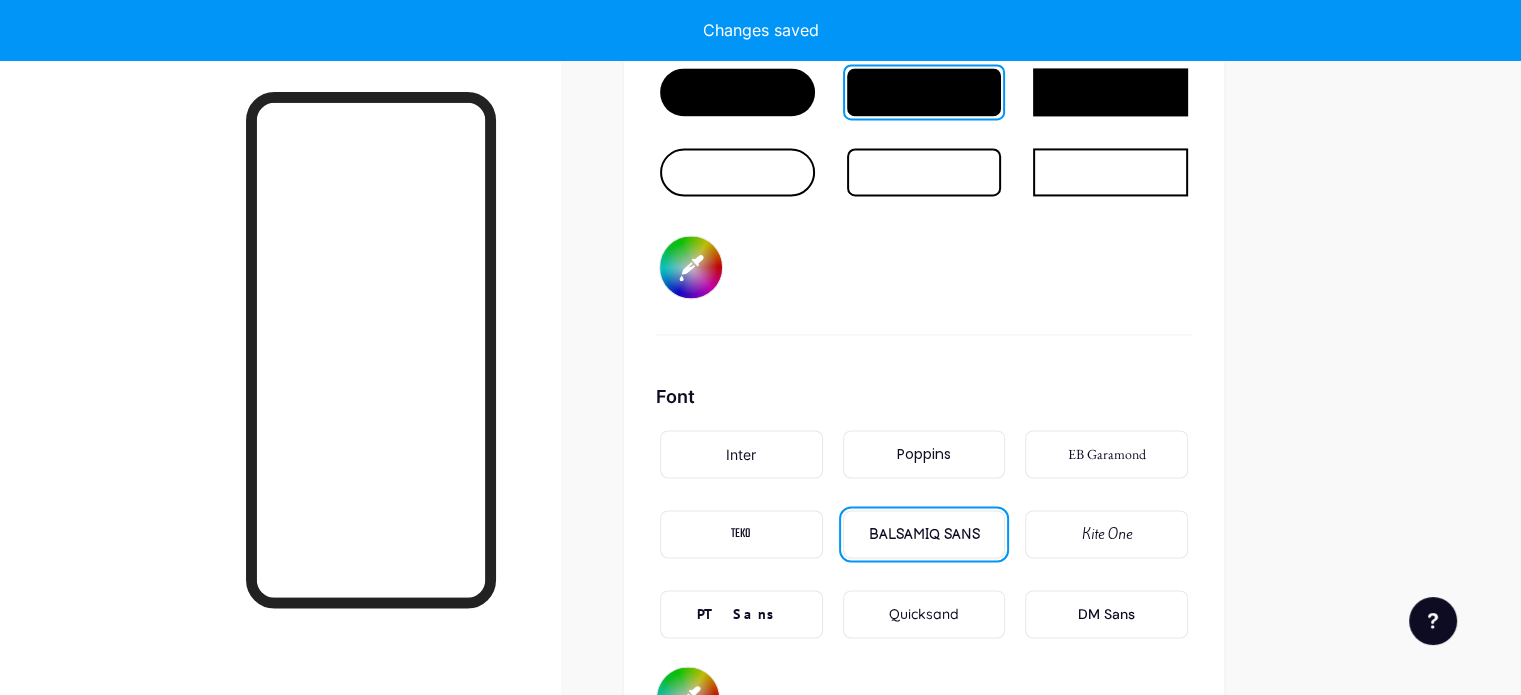 type on "#e184cd" 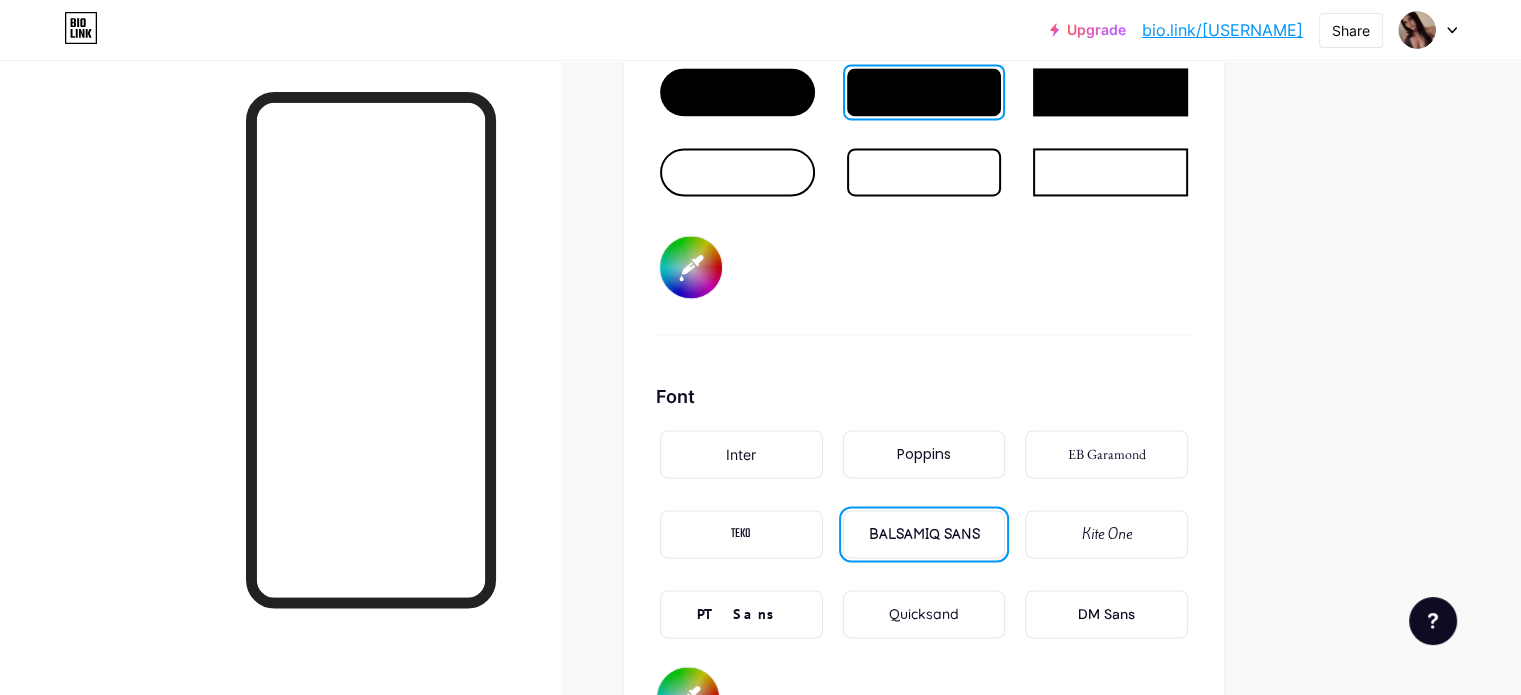 type on "#d37ec0" 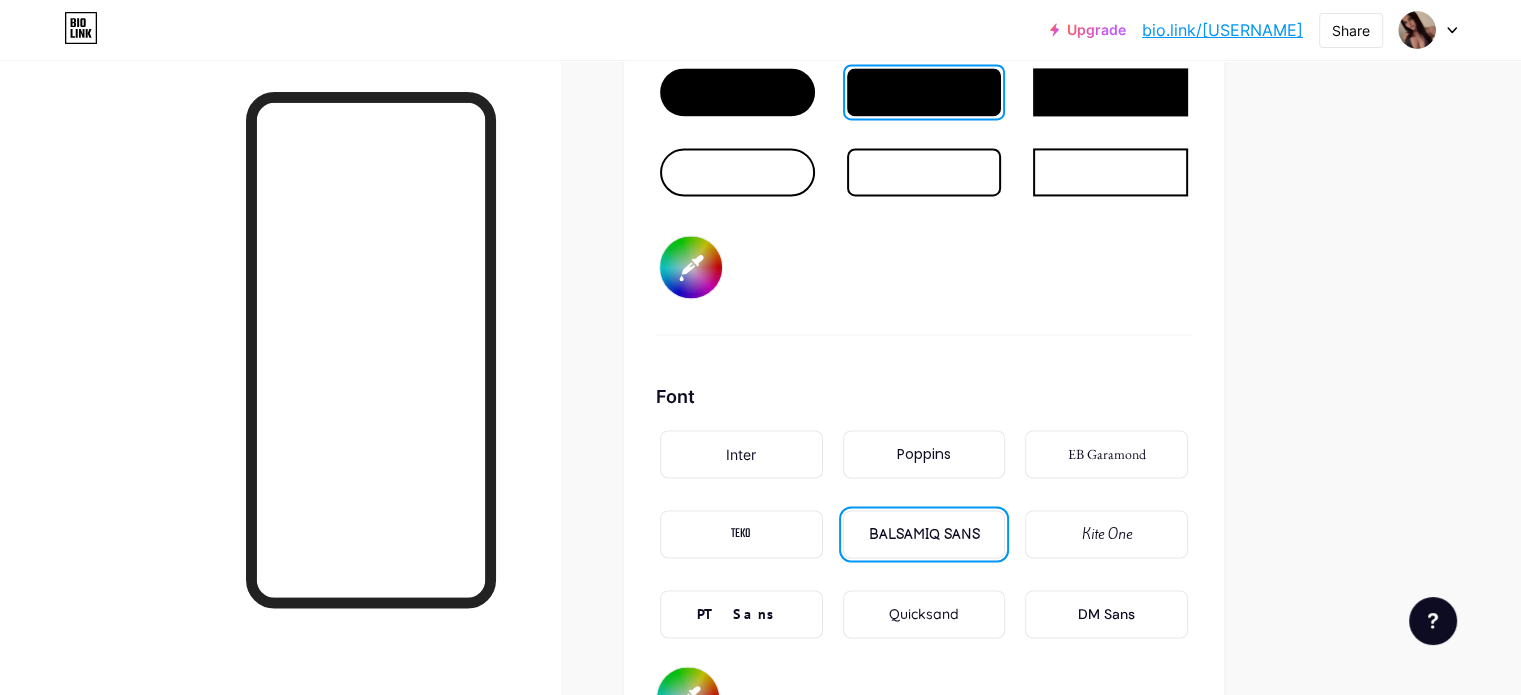 type on "#ffffff" 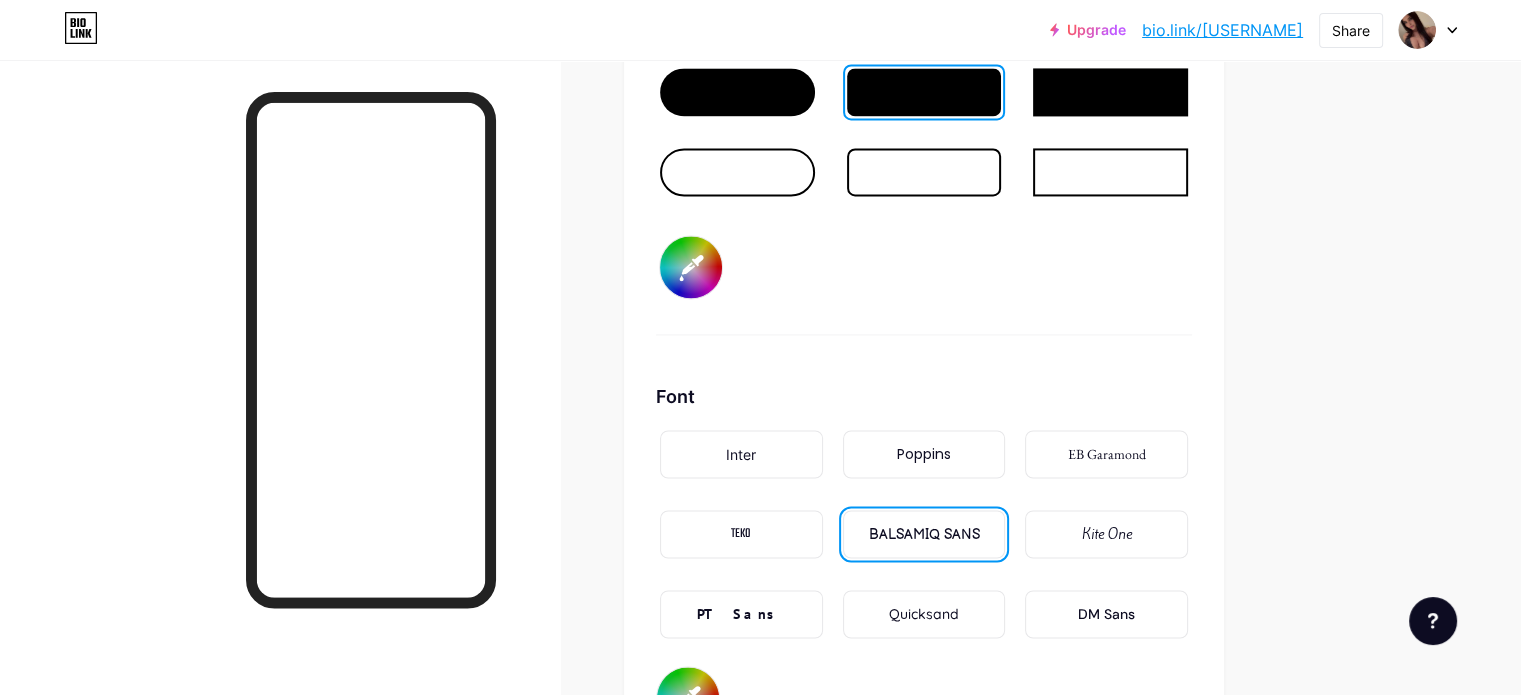 type on "#ffffff" 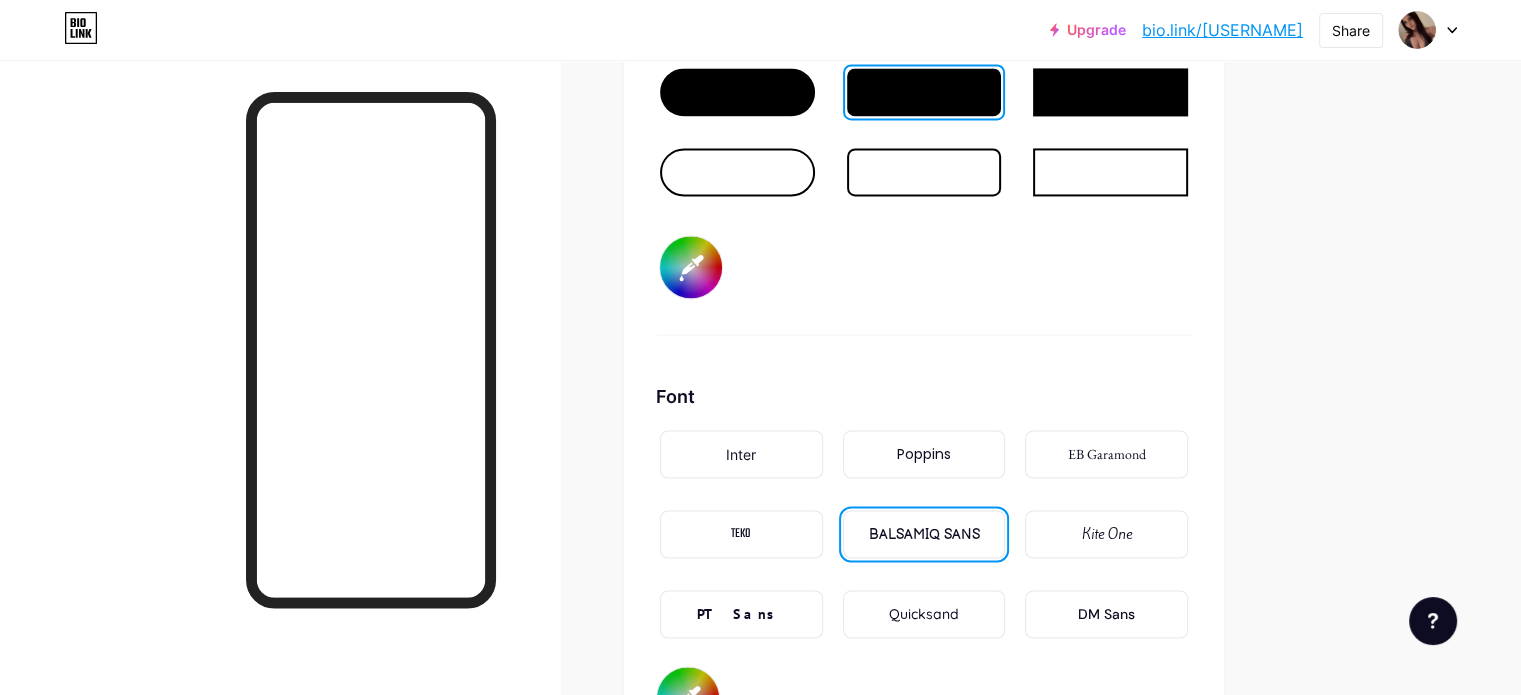 type on "#ffffff" 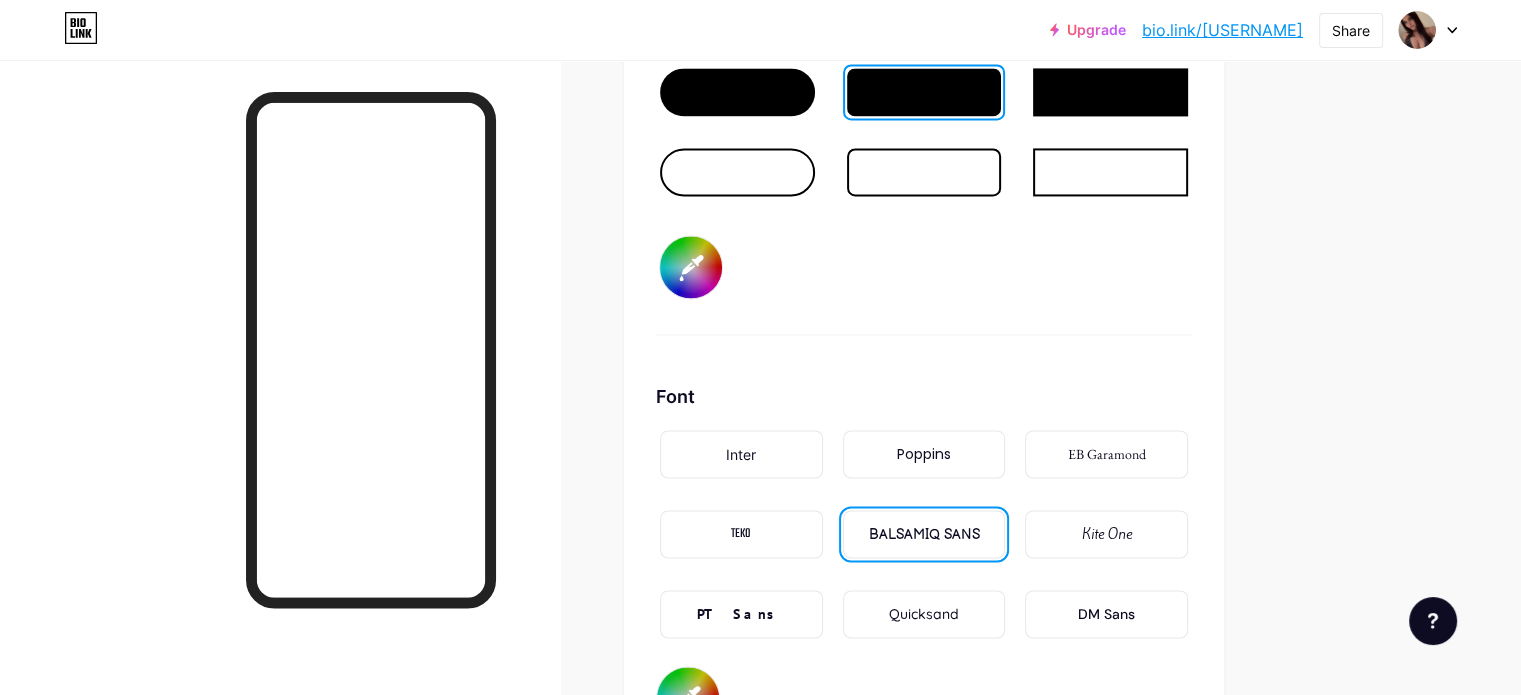 type on "#ce7ebd" 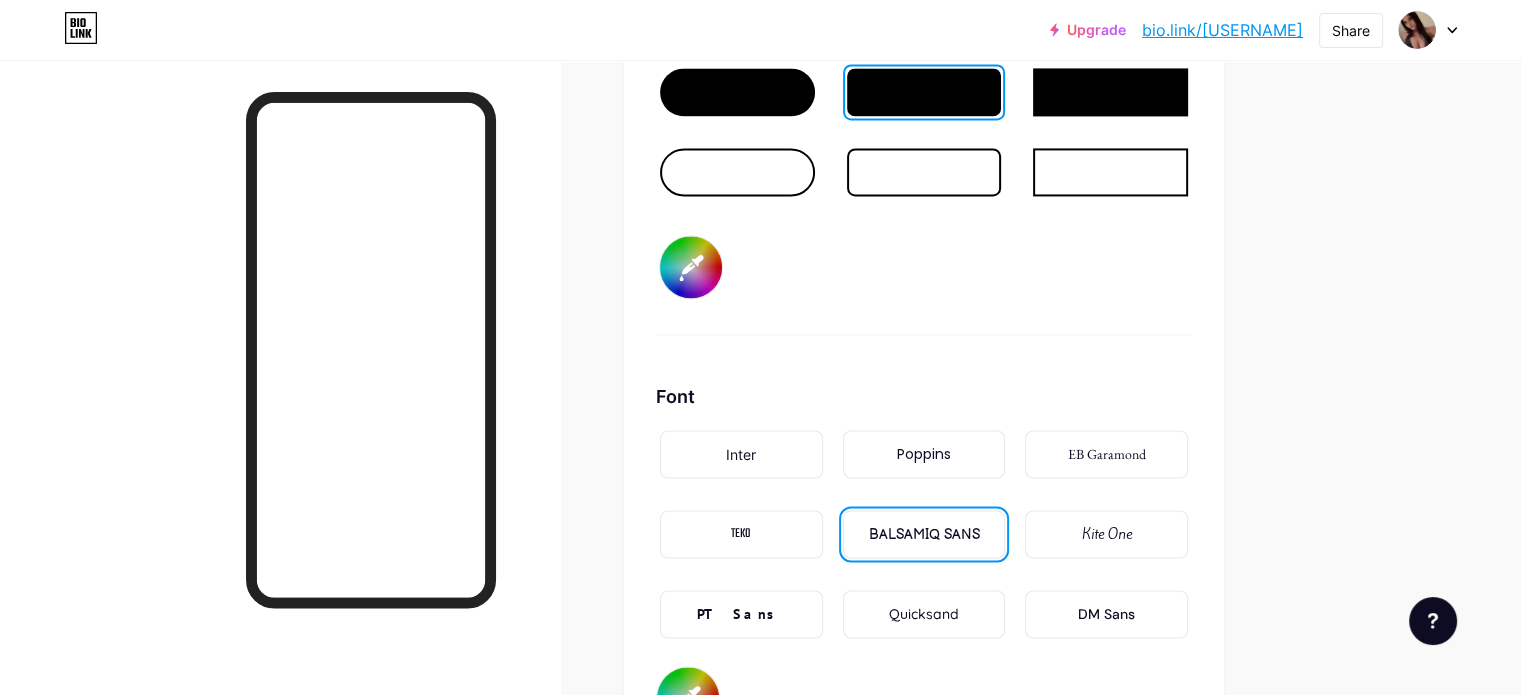type on "#cc7bba" 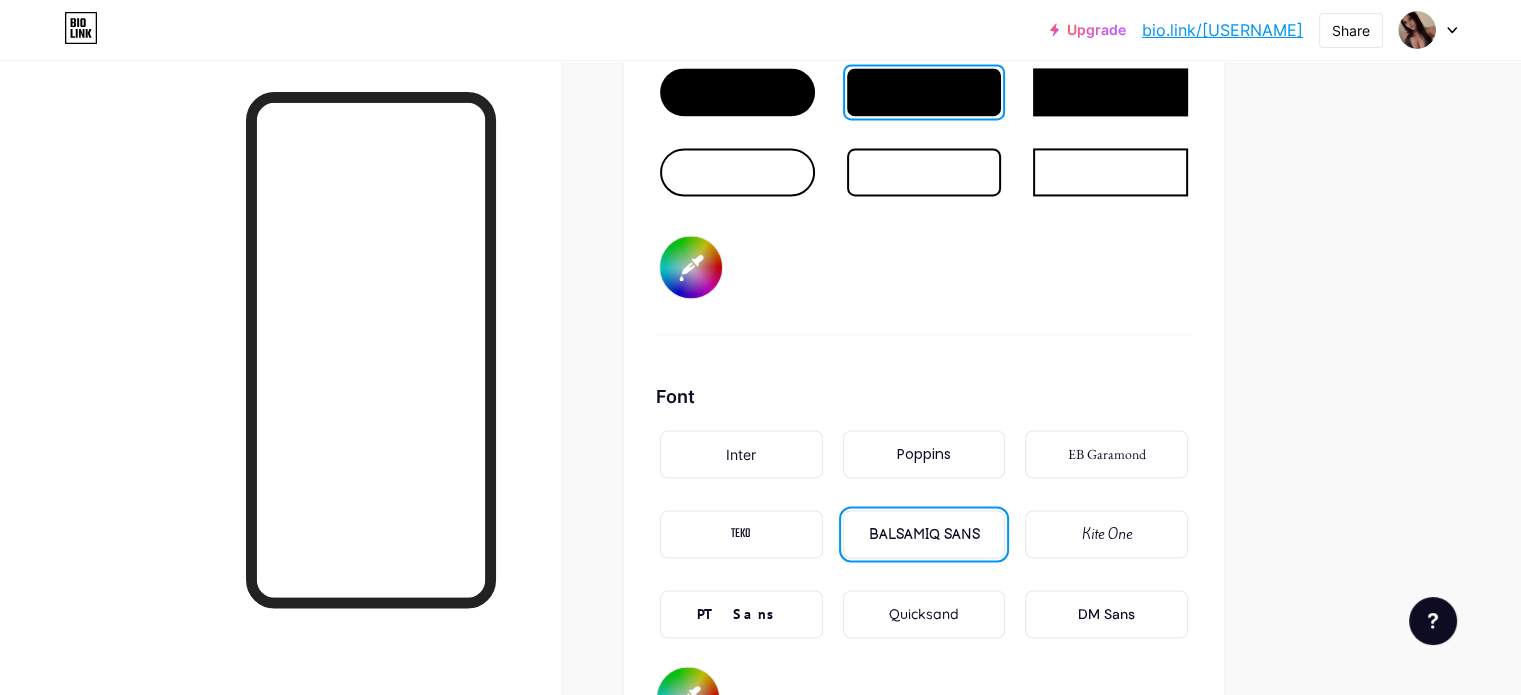 type on "#ffffff" 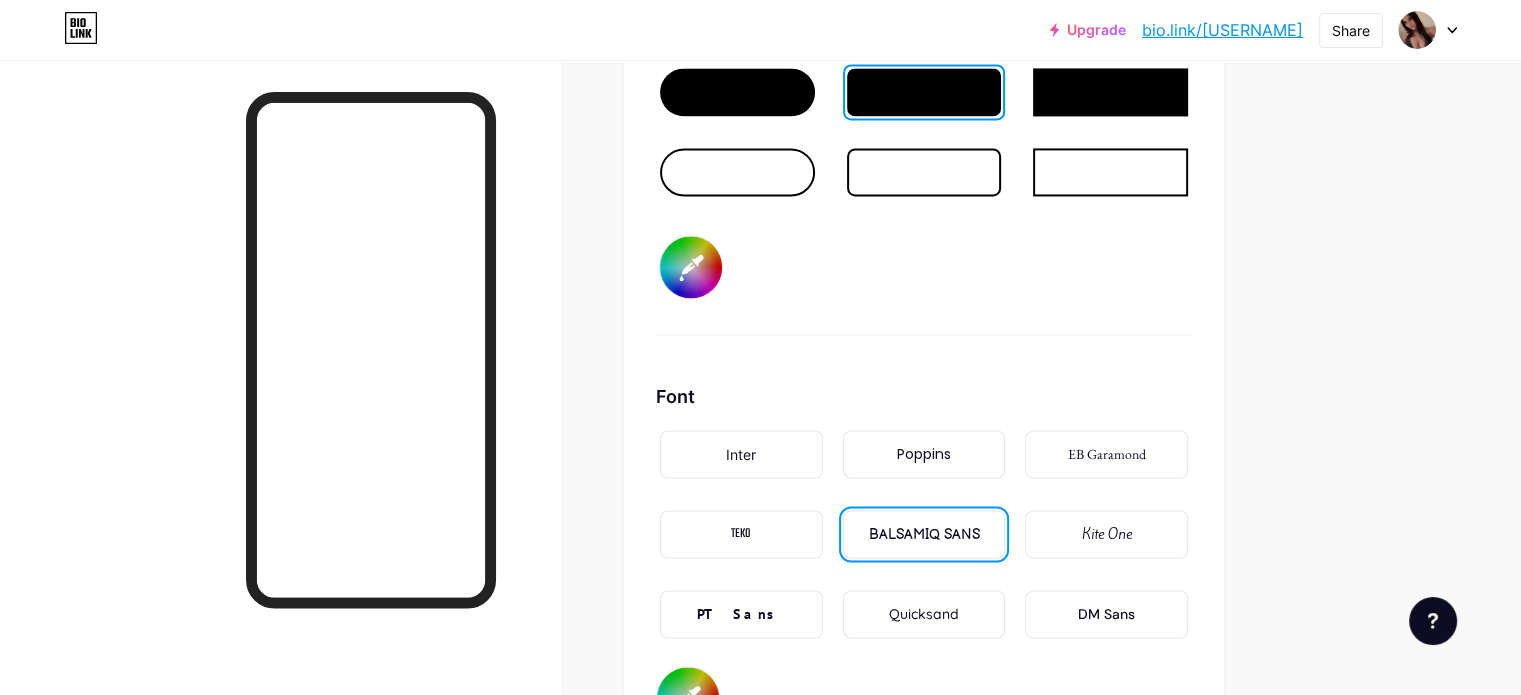 type on "#ffffff" 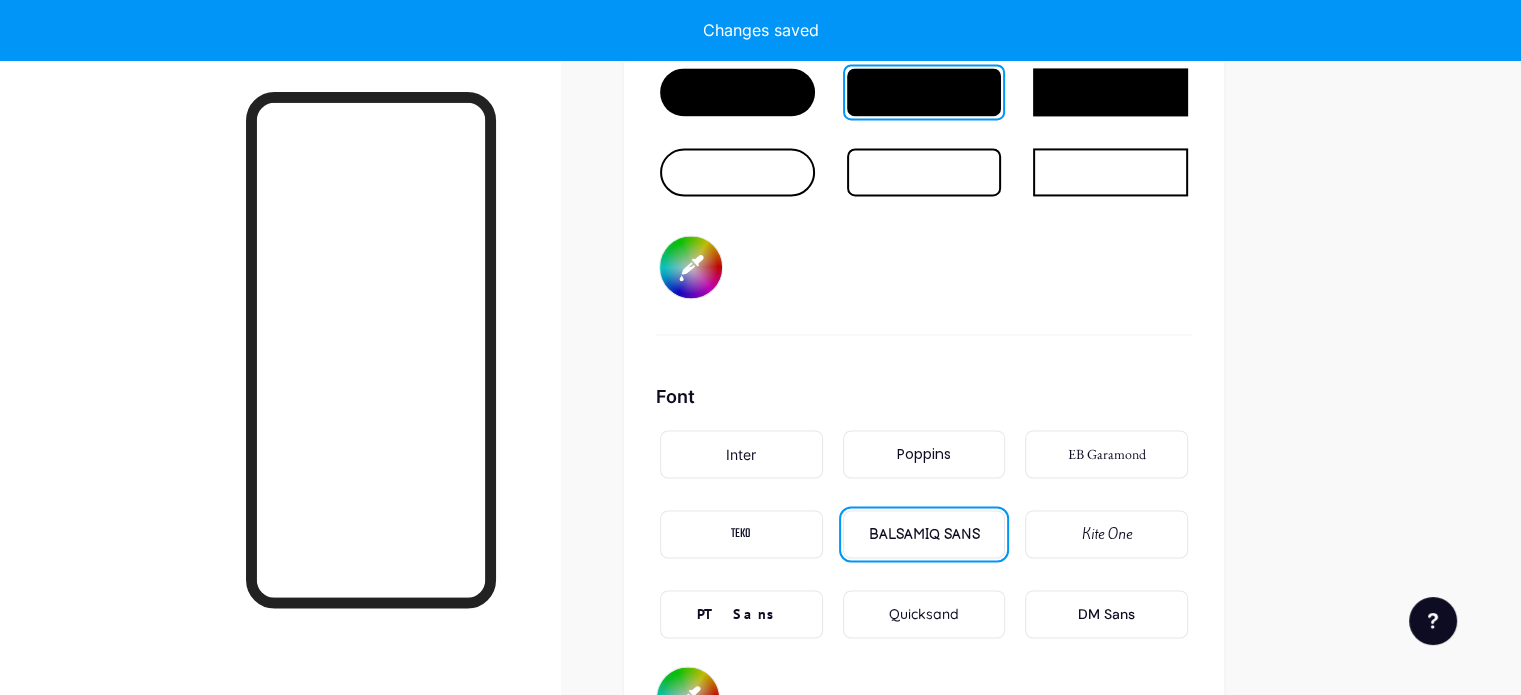 type on "#ce7ebd" 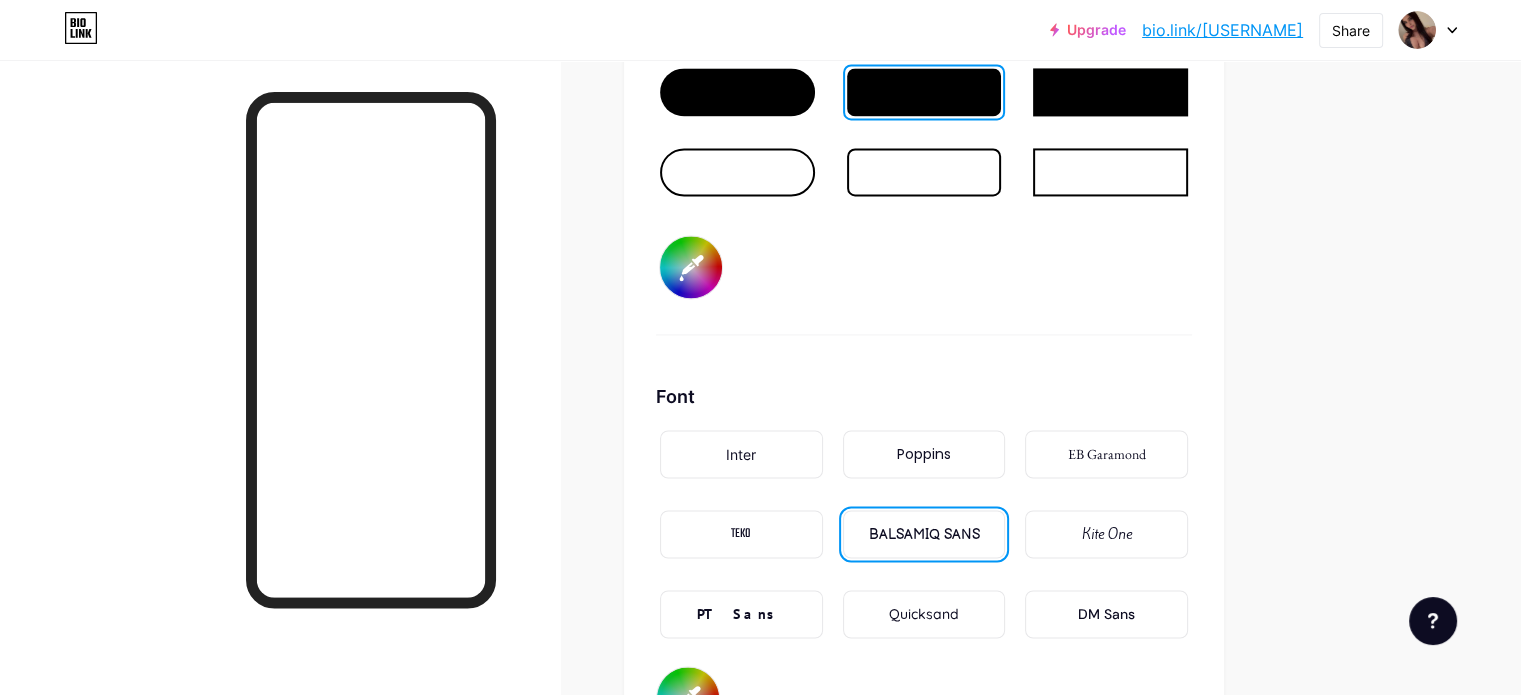 type on "#ffffff" 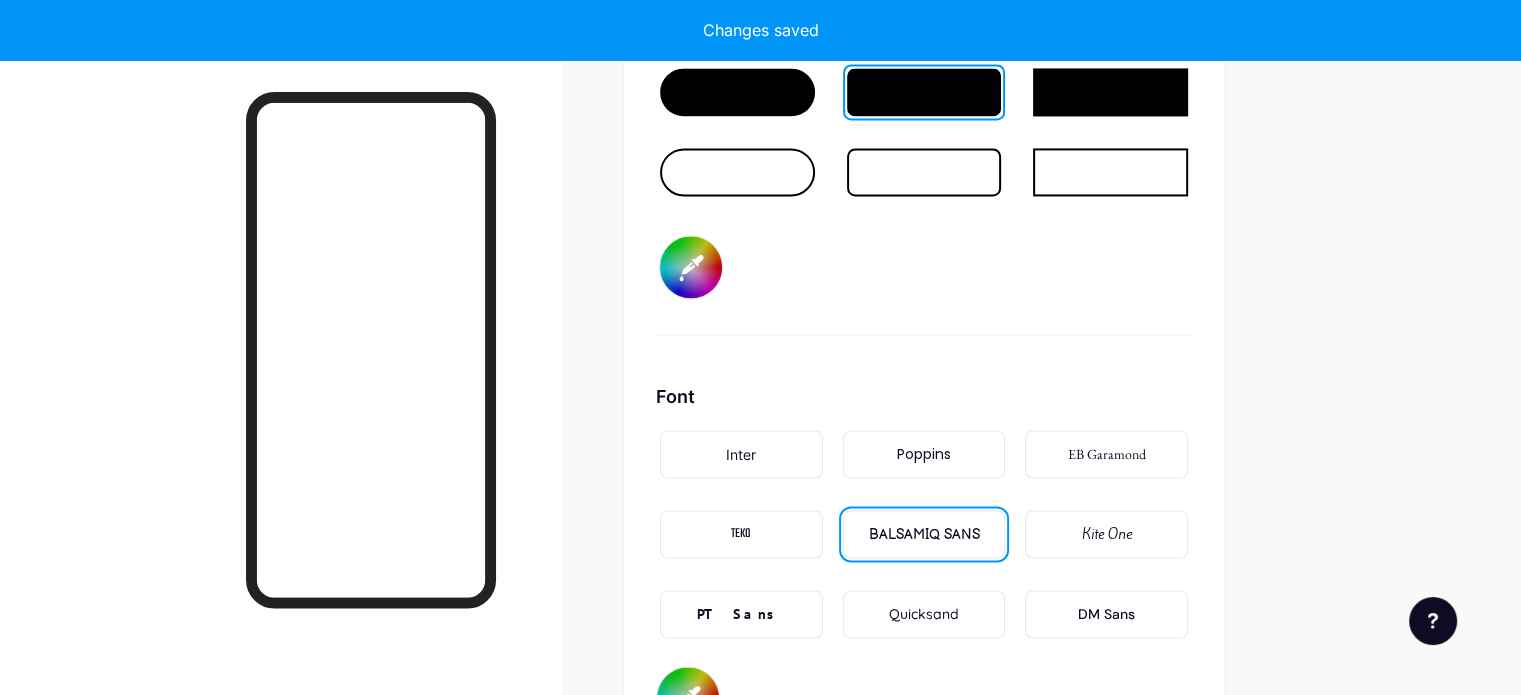 type on "#d27fb8" 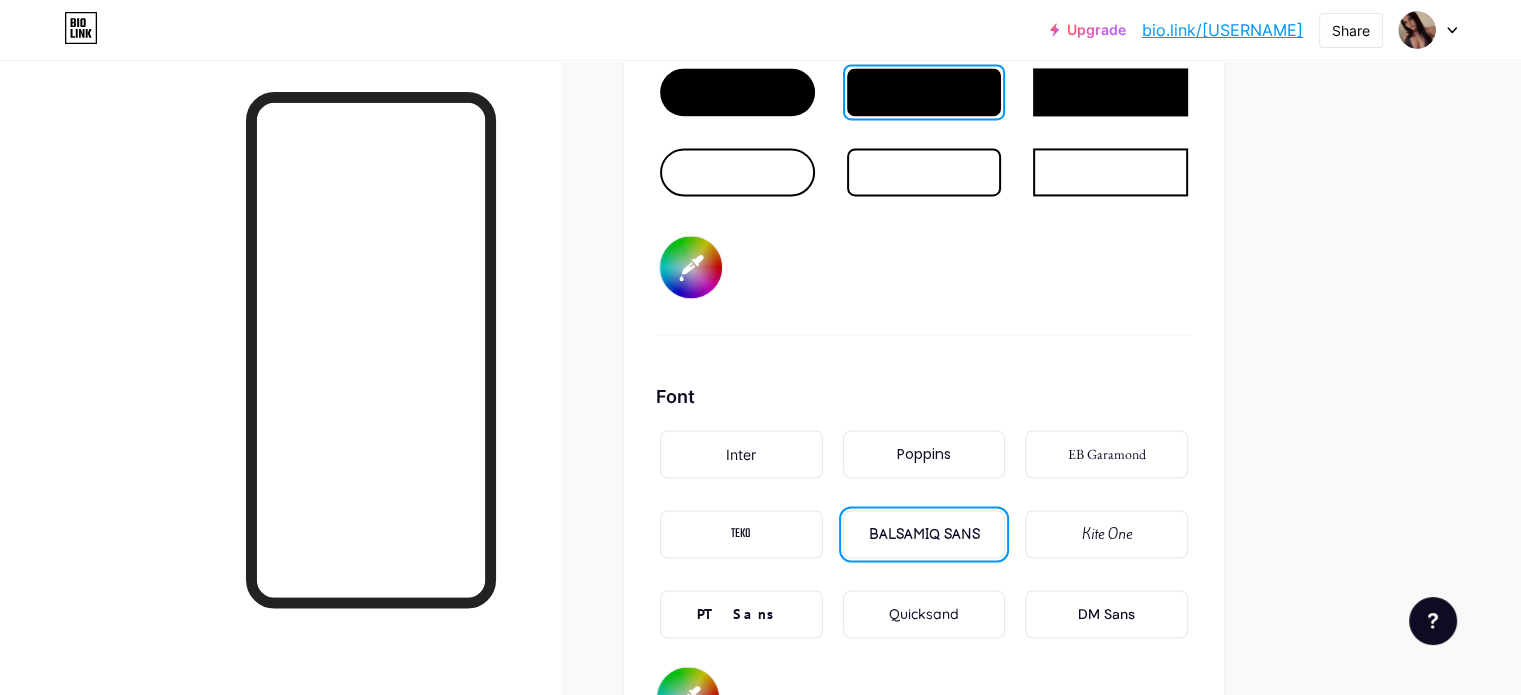 type on "#d27fb3" 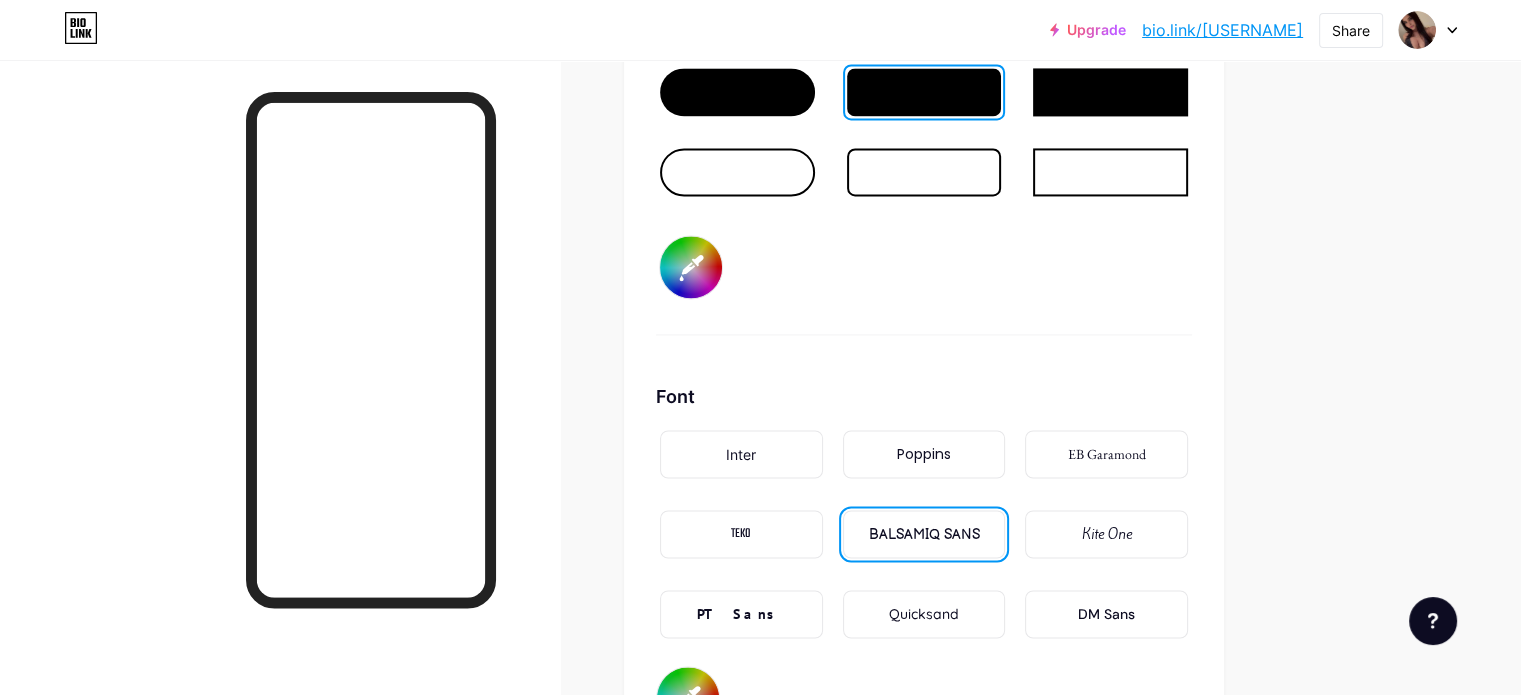 type on "#ffffff" 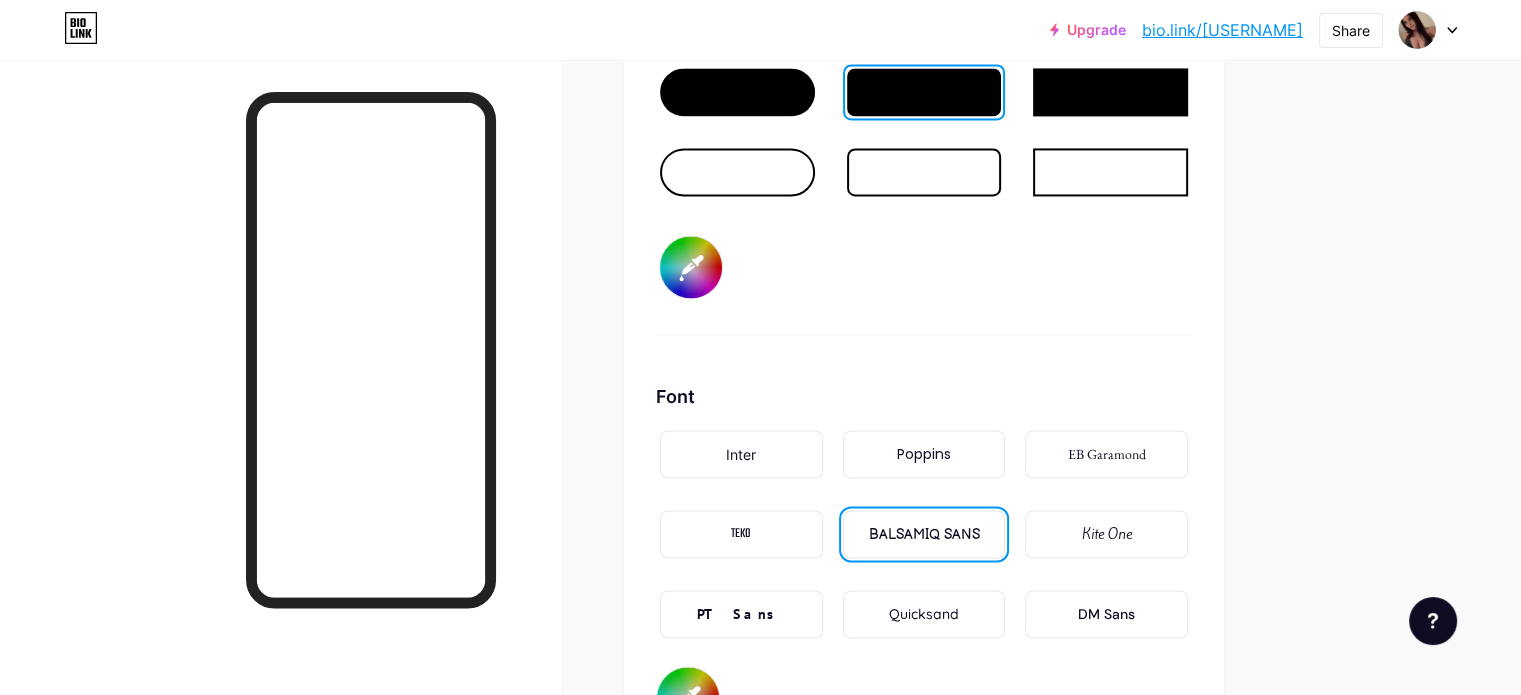 type on "#d27fa3" 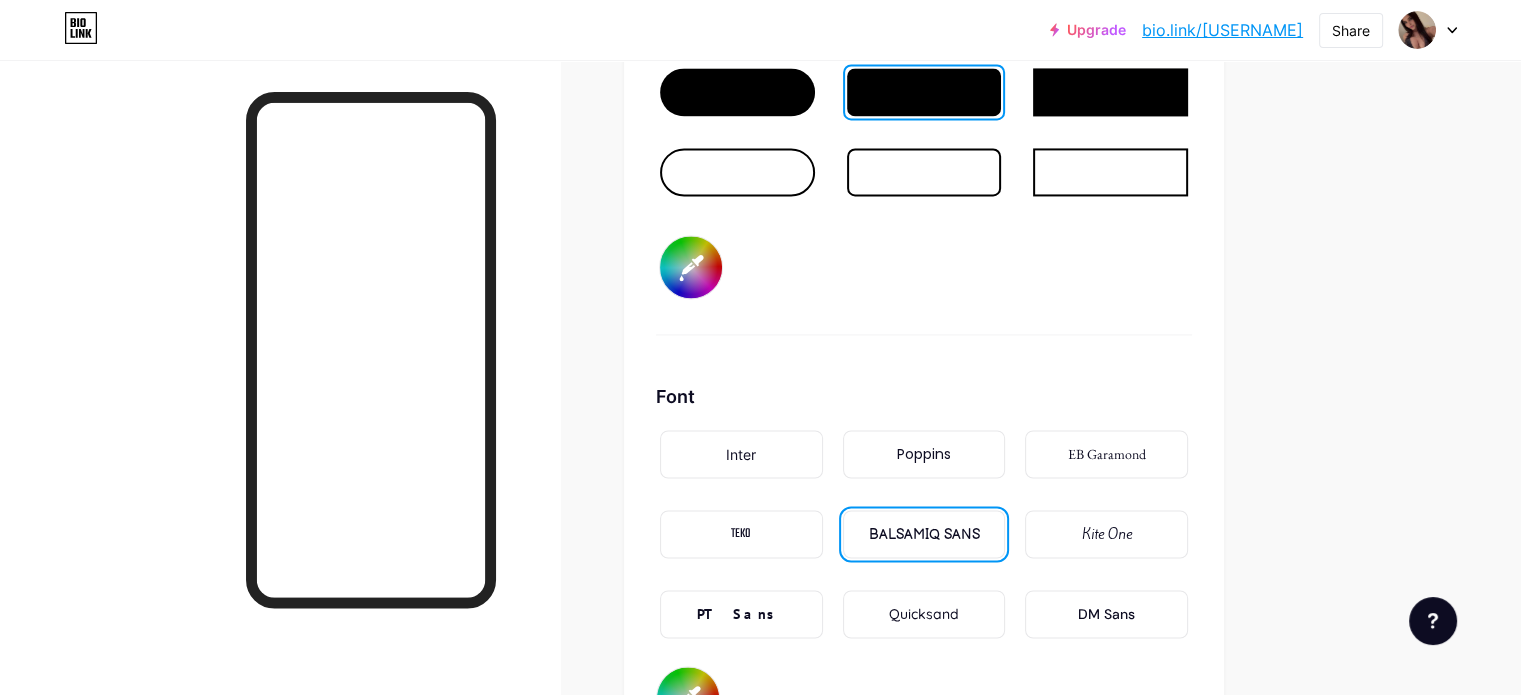 type on "#ffffff" 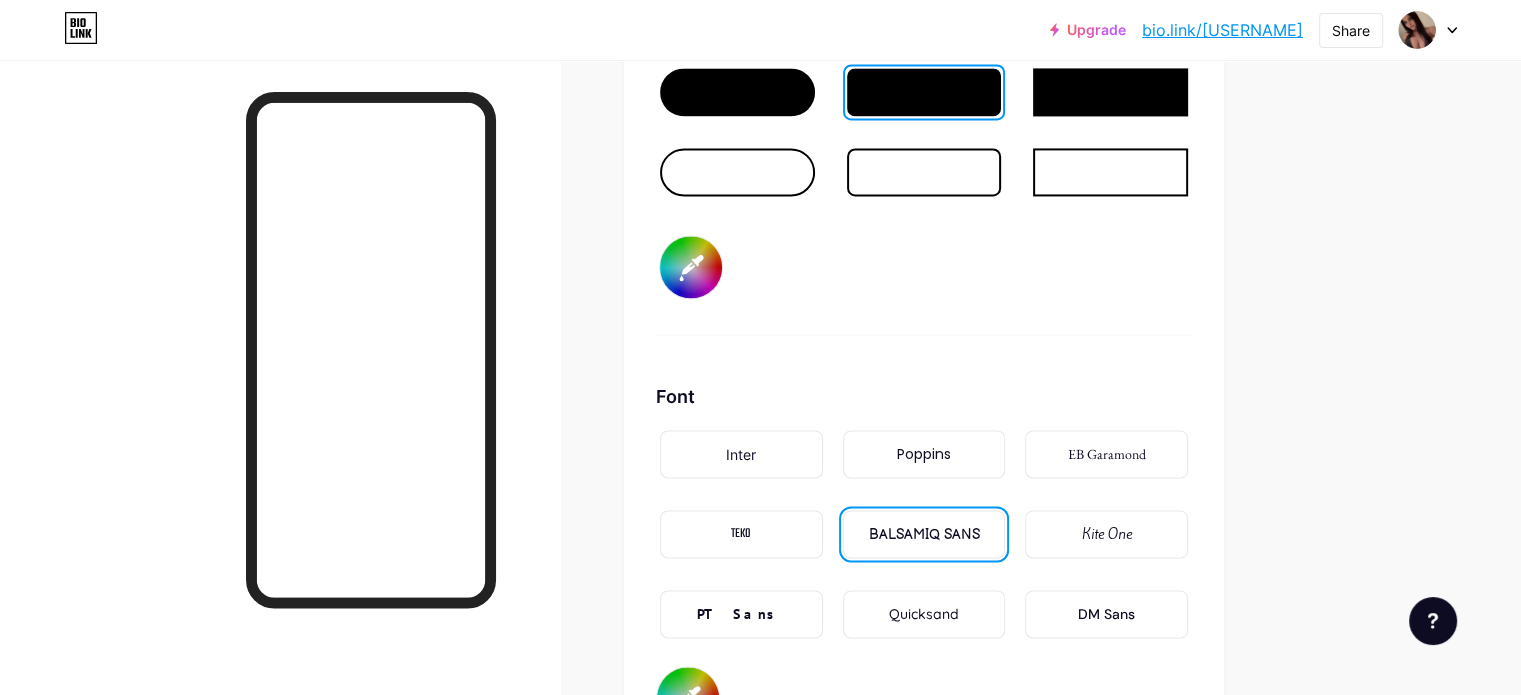 type on "#d27fa0" 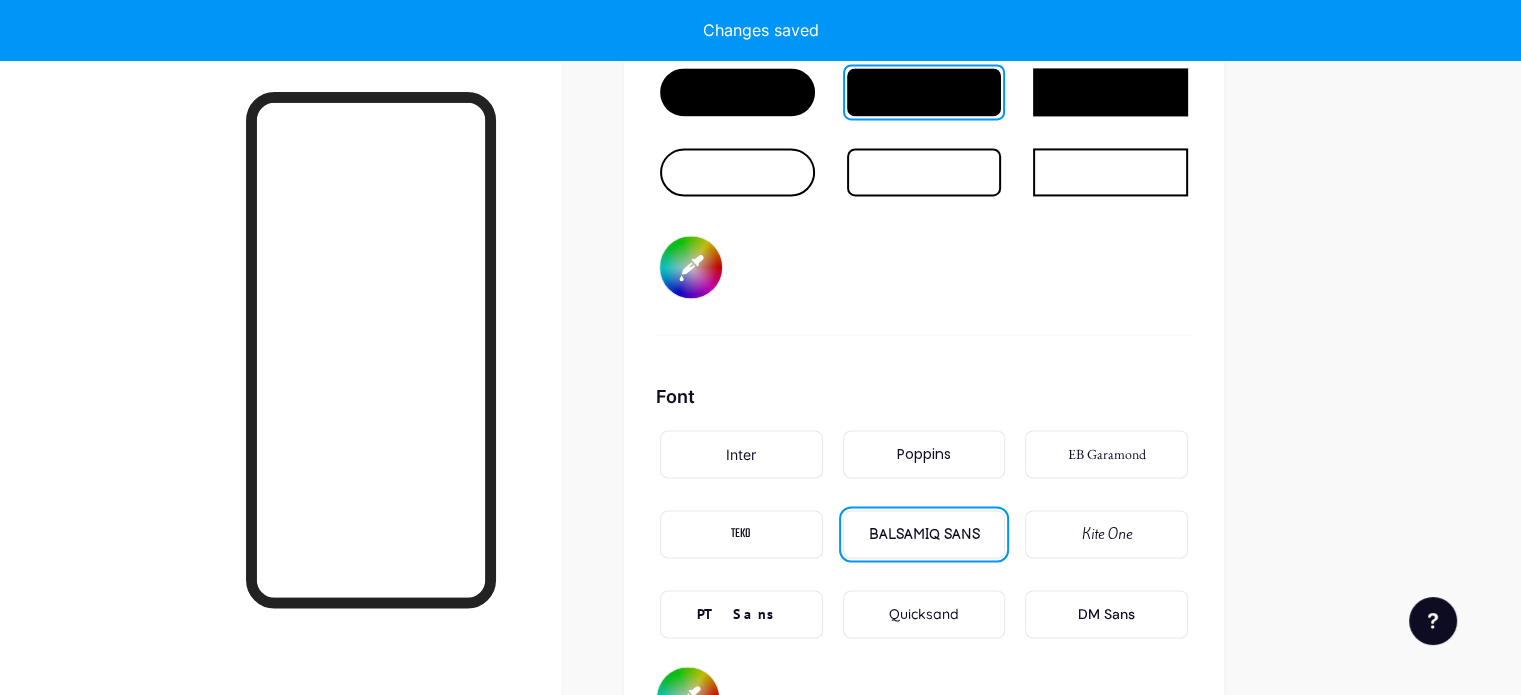 type on "#d27fa7" 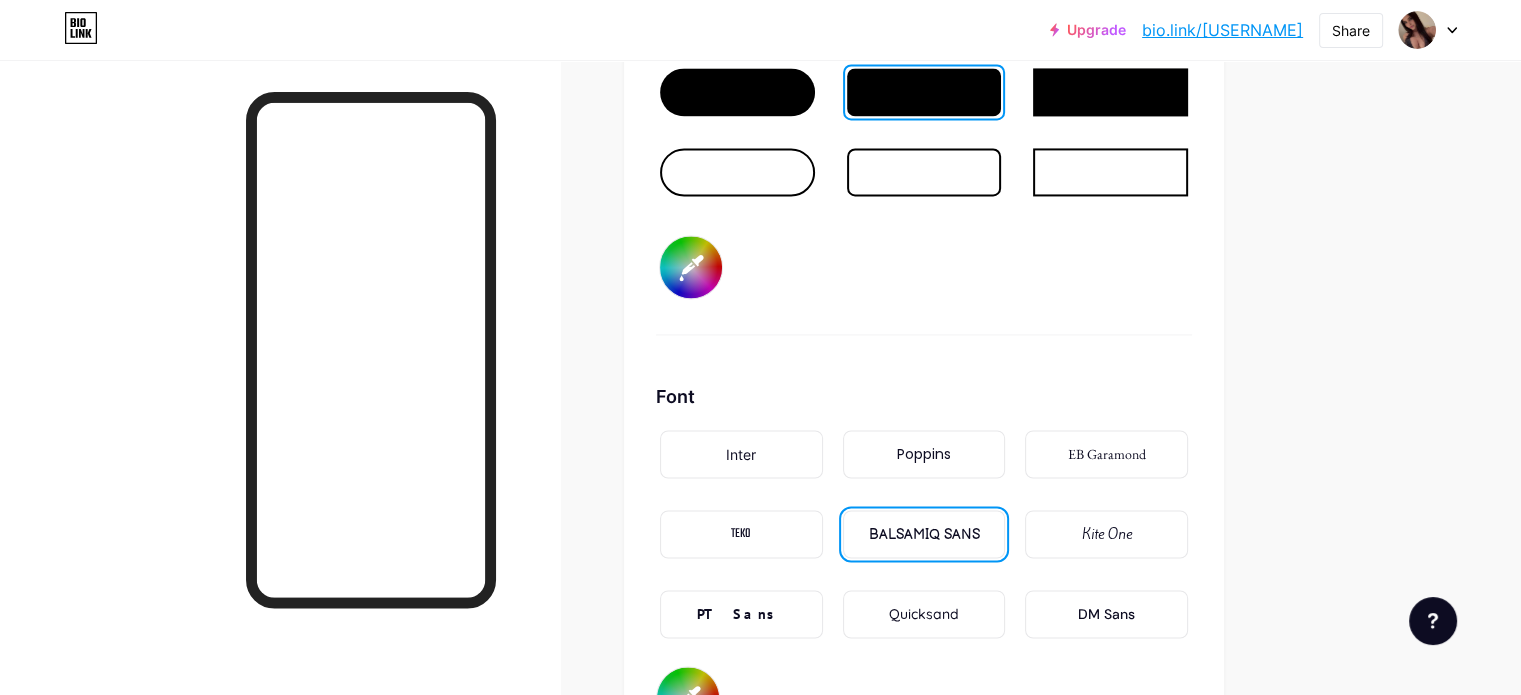 type 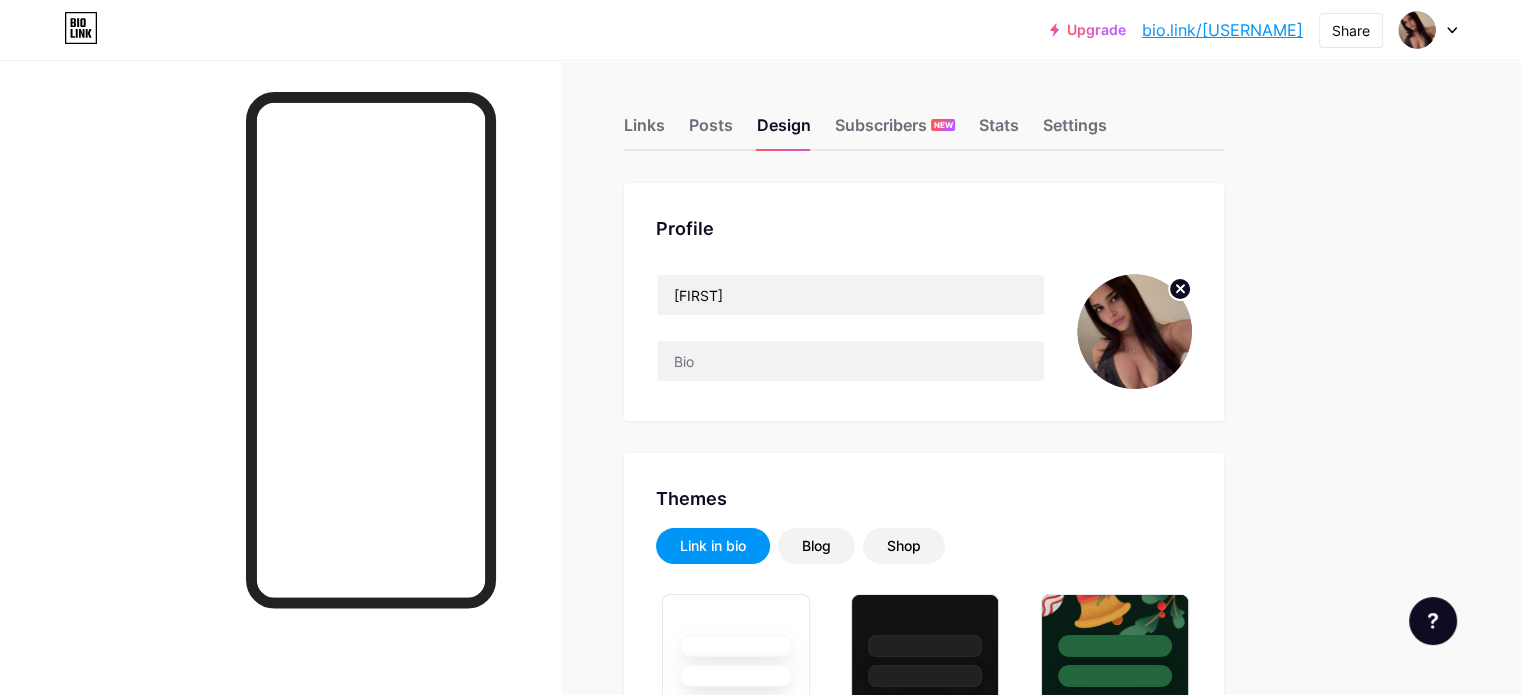 scroll, scrollTop: 0, scrollLeft: 0, axis: both 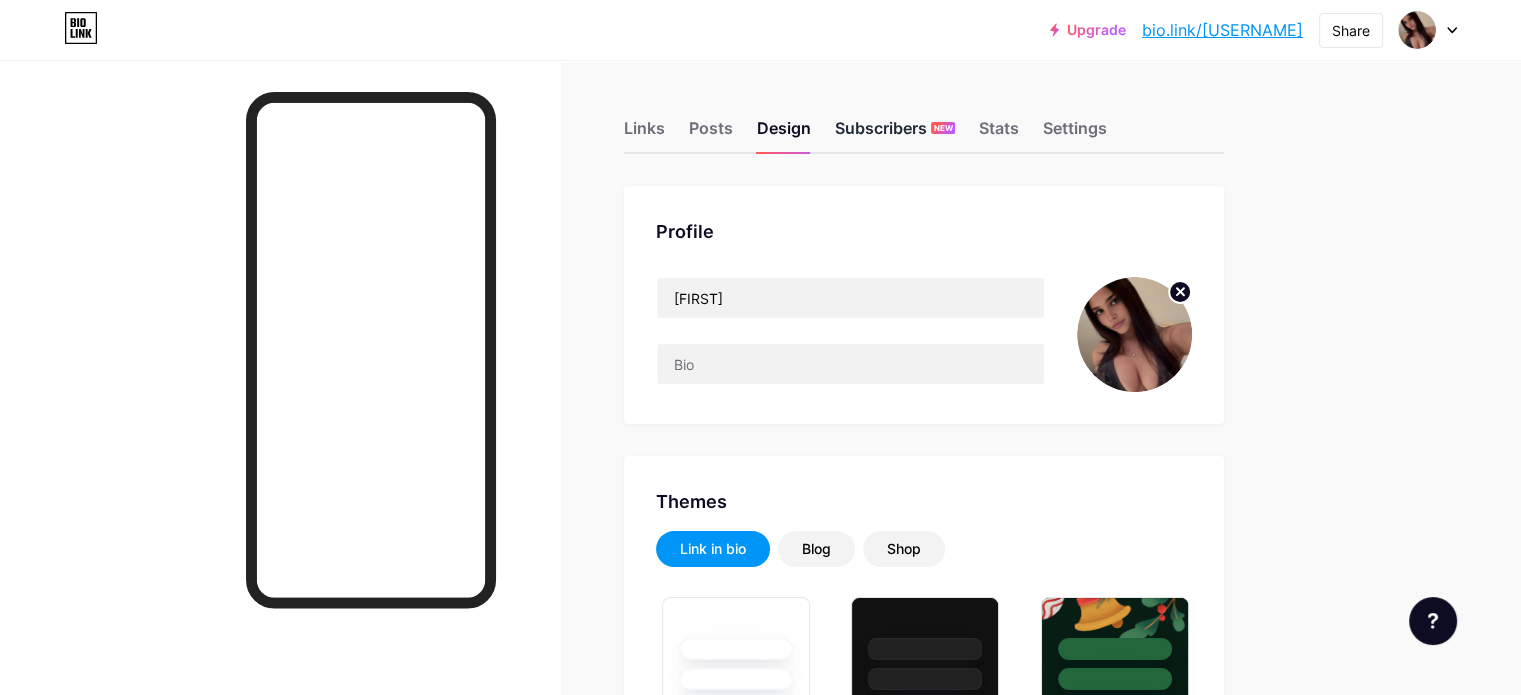 click on "Subscribers
NEW" at bounding box center [895, 134] 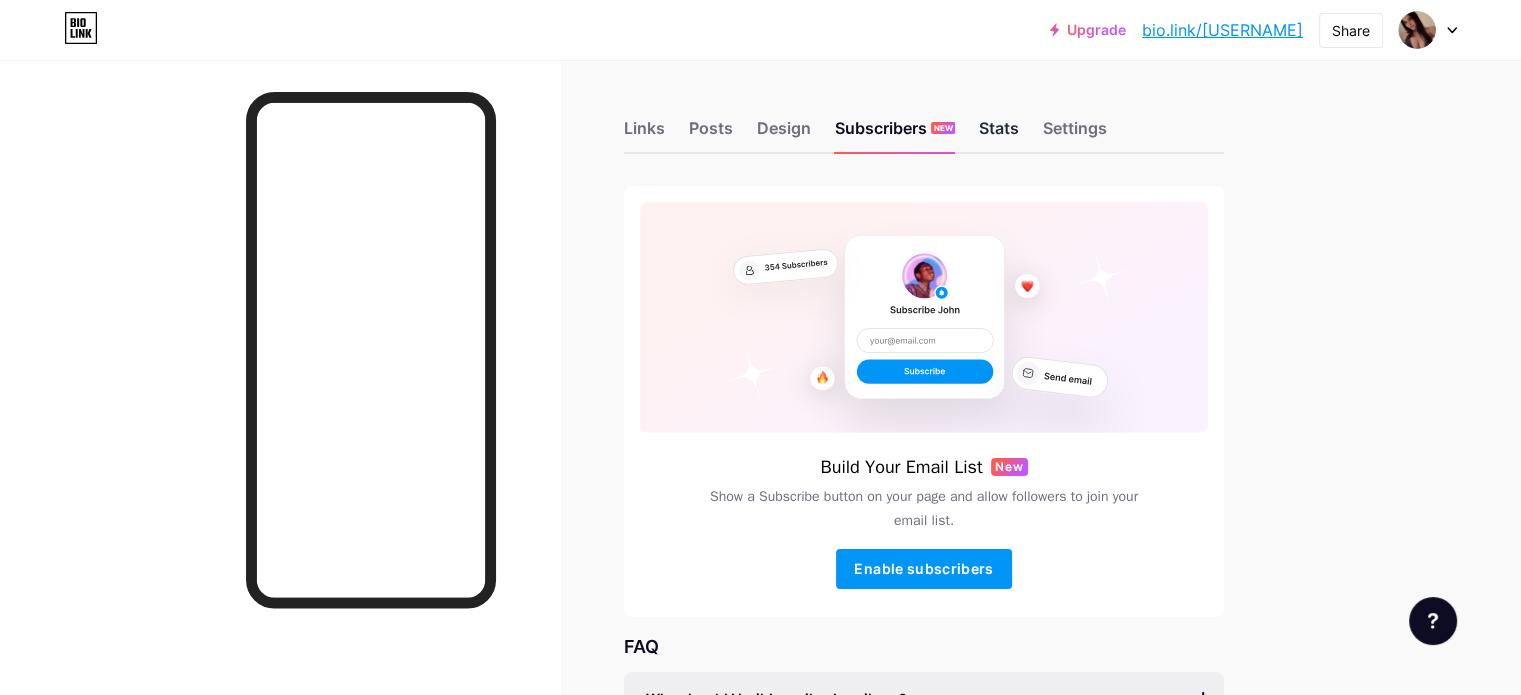 click on "Stats" at bounding box center [999, 134] 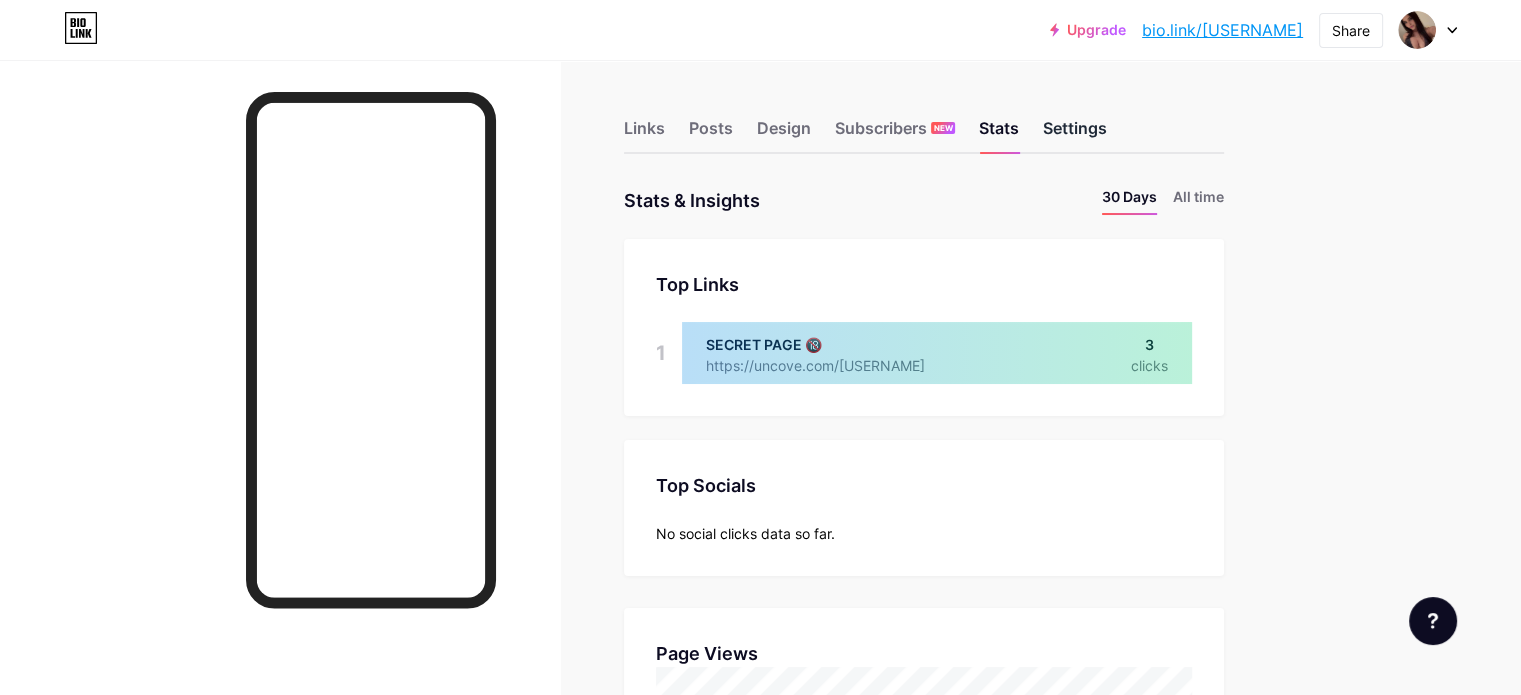 scroll, scrollTop: 999304, scrollLeft: 998479, axis: both 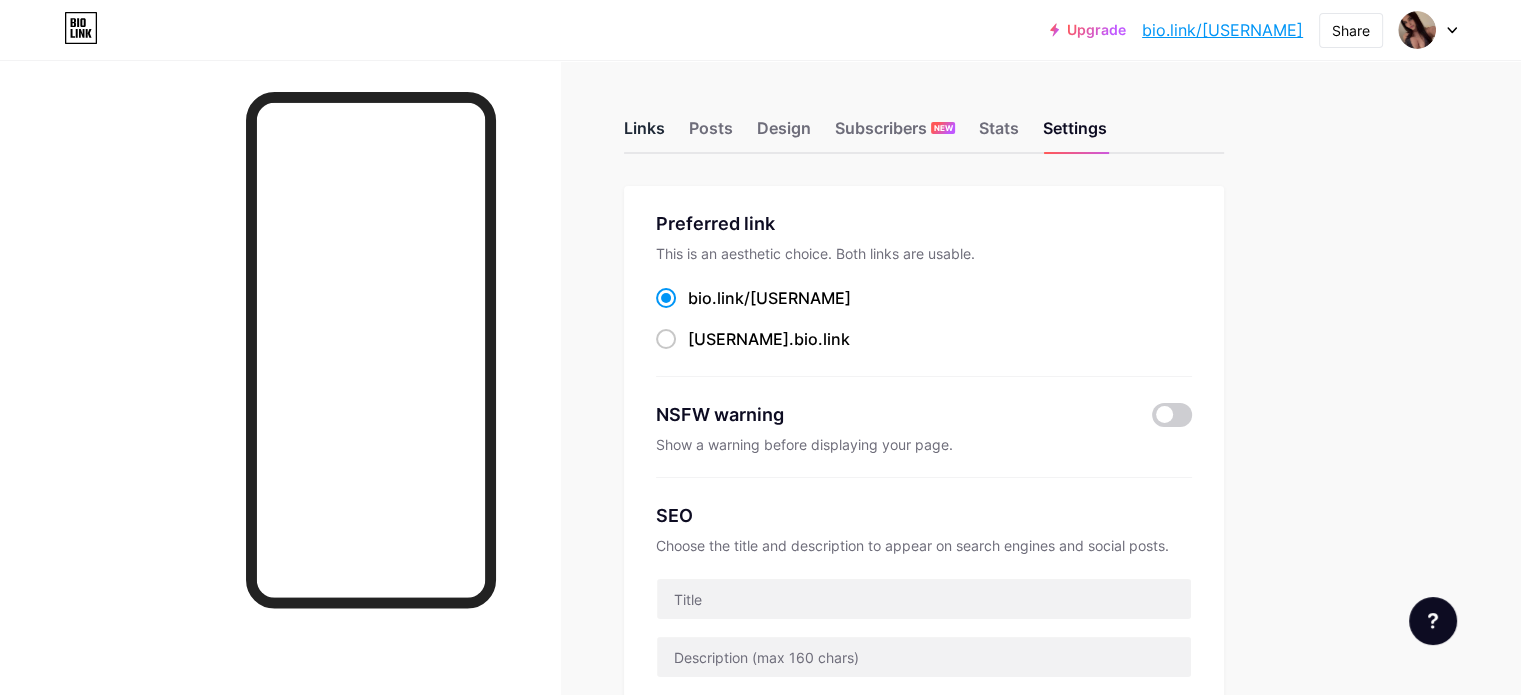 click on "Links" at bounding box center [644, 134] 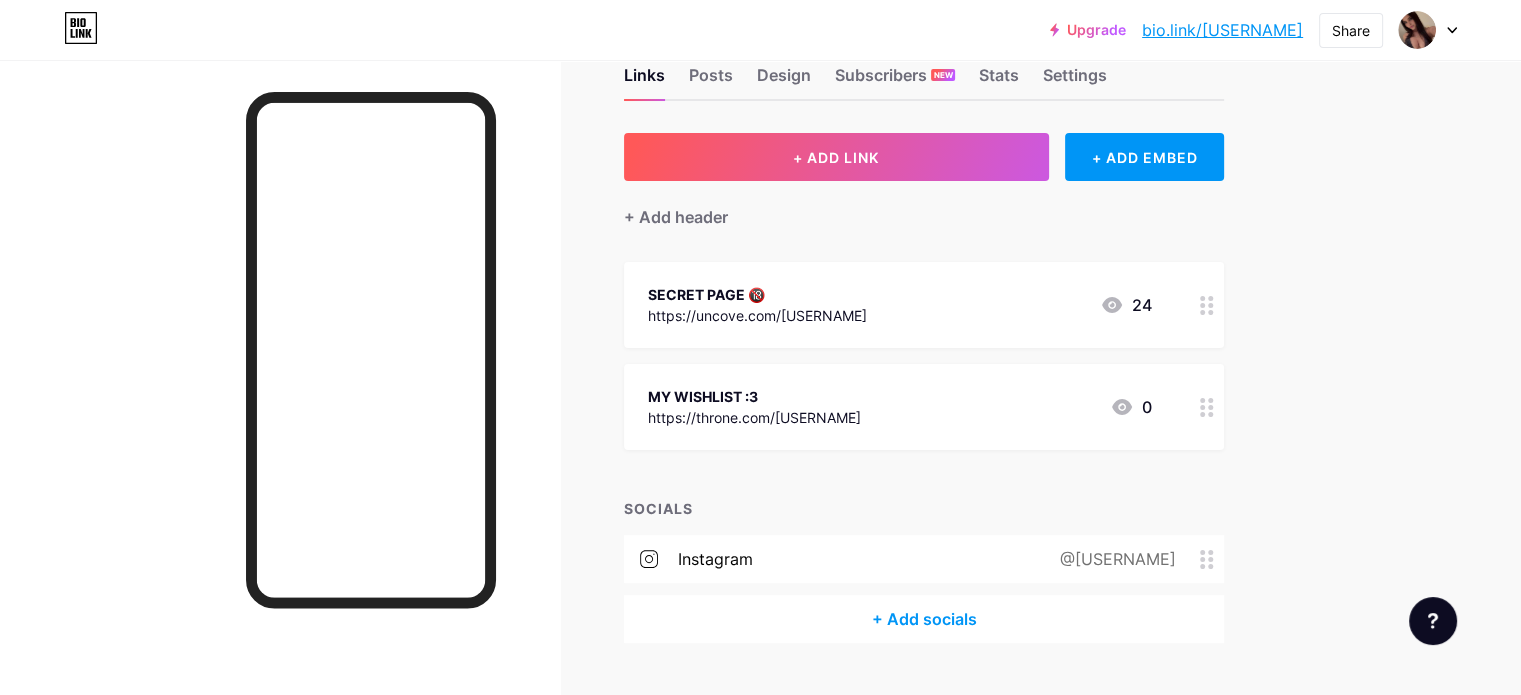 scroll, scrollTop: 99, scrollLeft: 0, axis: vertical 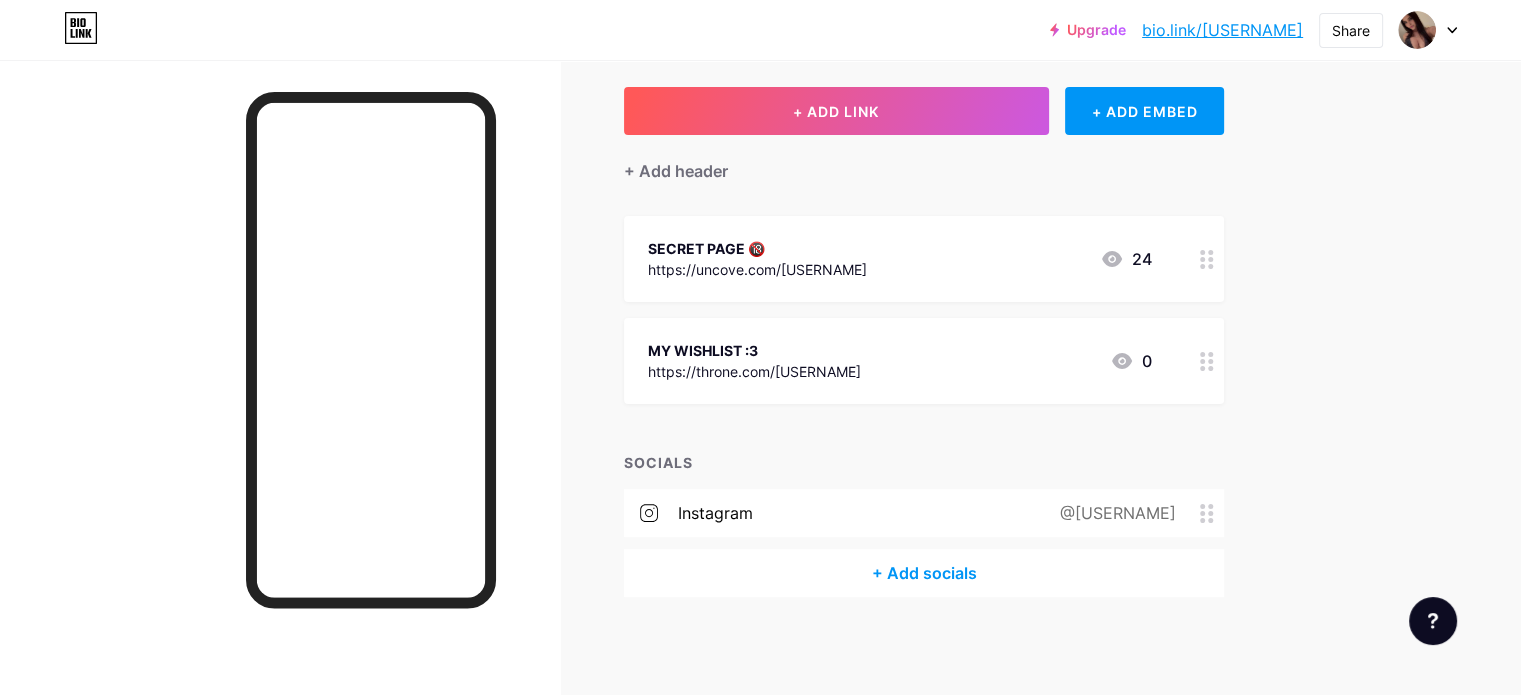 drag, startPoint x: 647, startPoint y: 319, endPoint x: 672, endPoint y: 349, distance: 39.051247 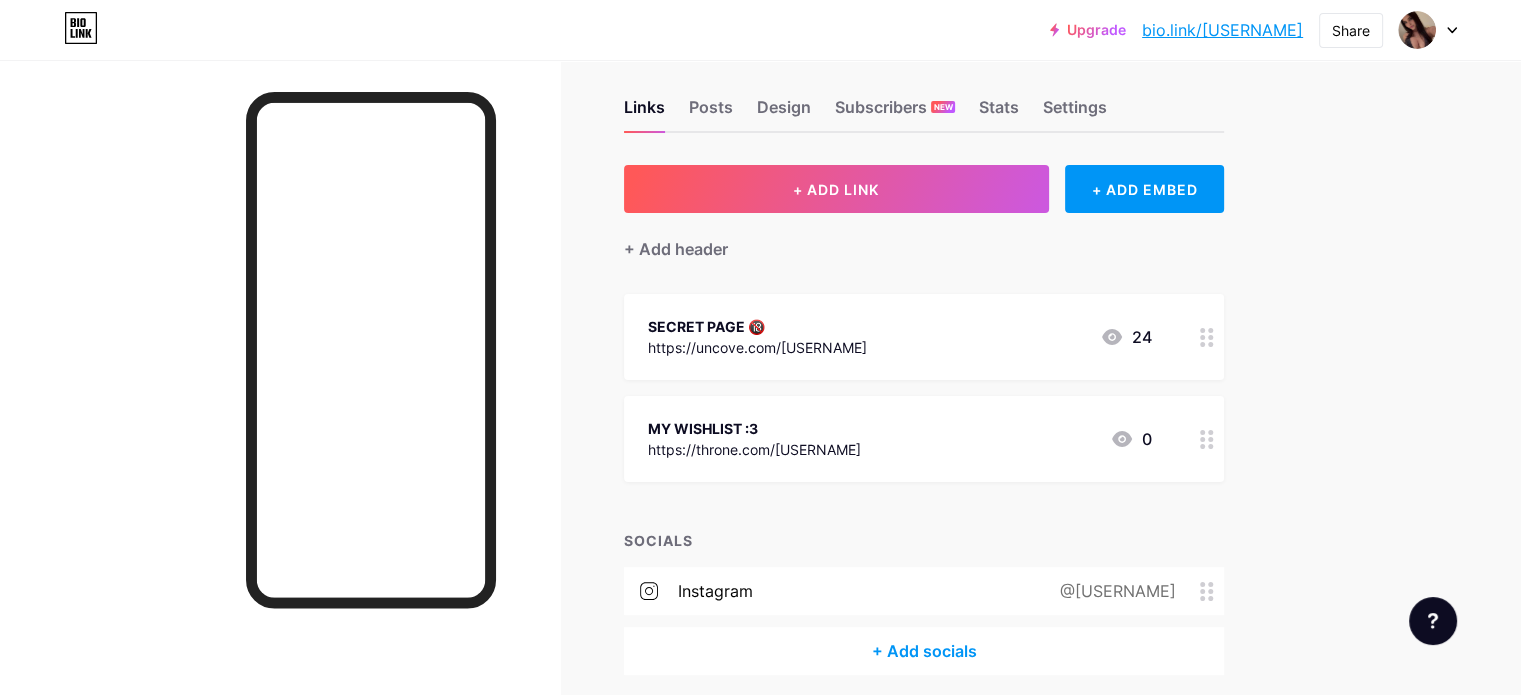 scroll, scrollTop: 0, scrollLeft: 0, axis: both 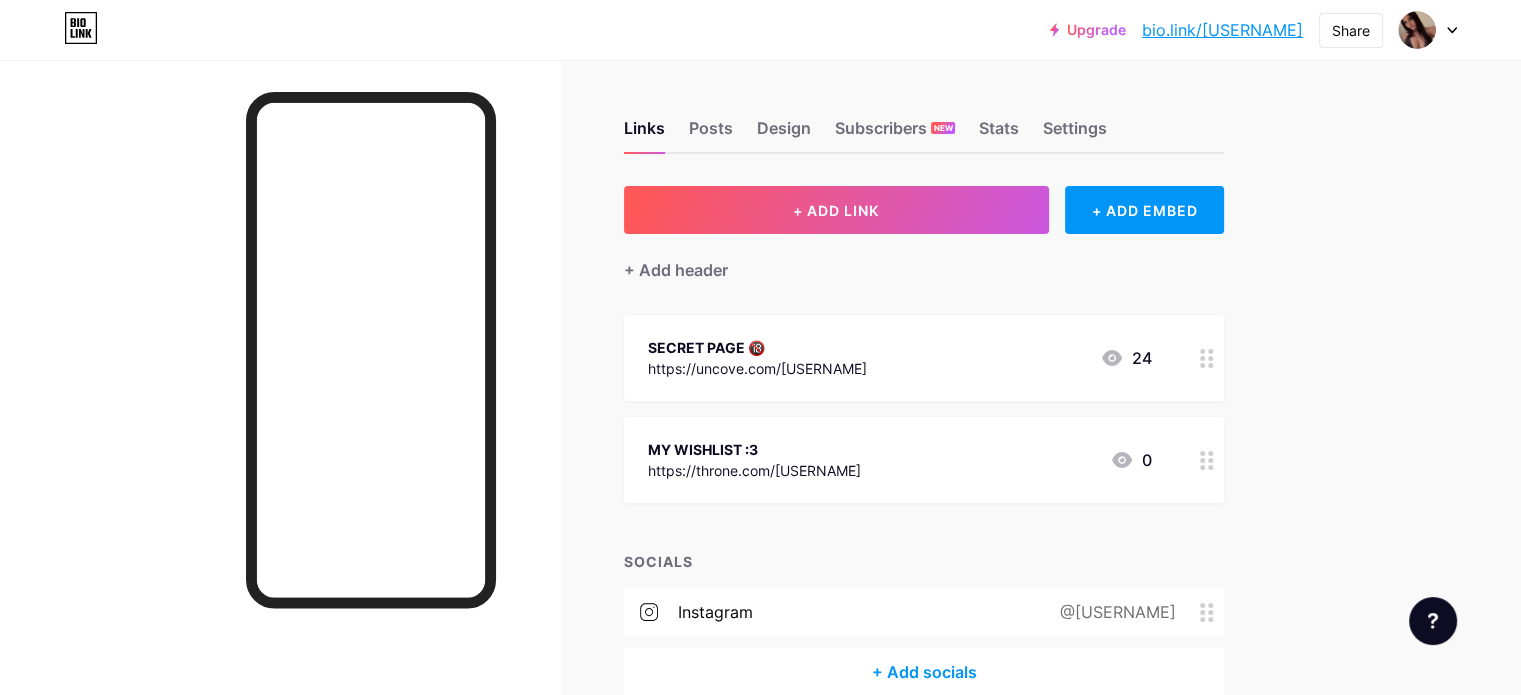 drag, startPoint x: 734, startPoint y: 341, endPoint x: 900, endPoint y: 343, distance: 166.01205 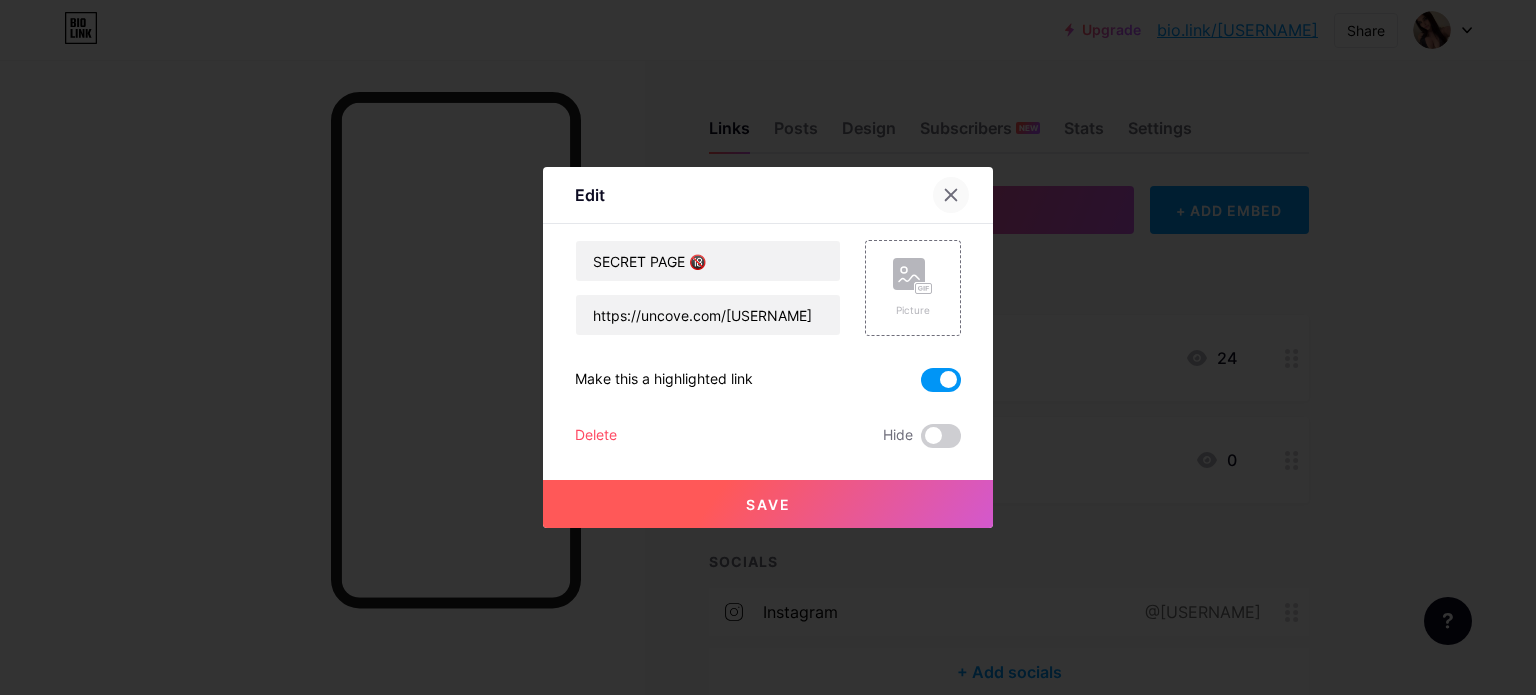 click 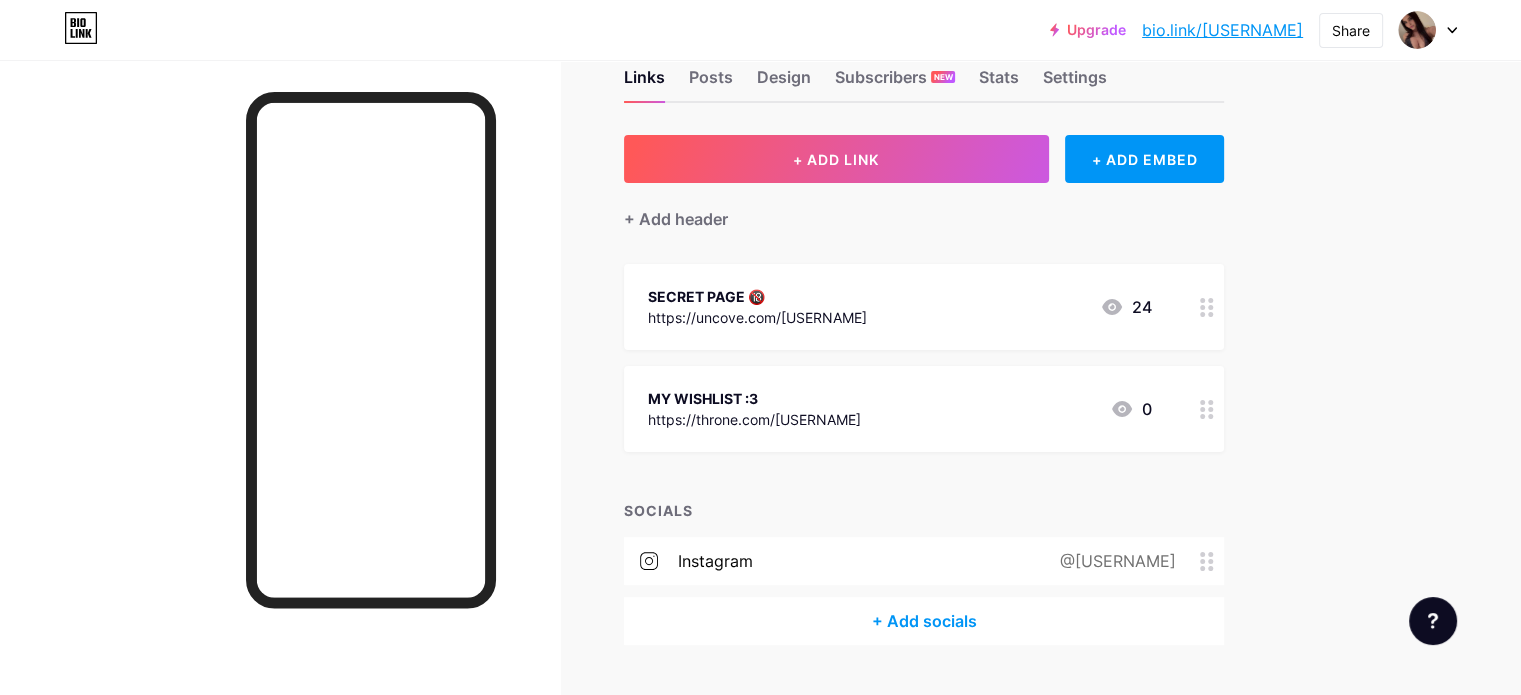 scroll, scrollTop: 0, scrollLeft: 0, axis: both 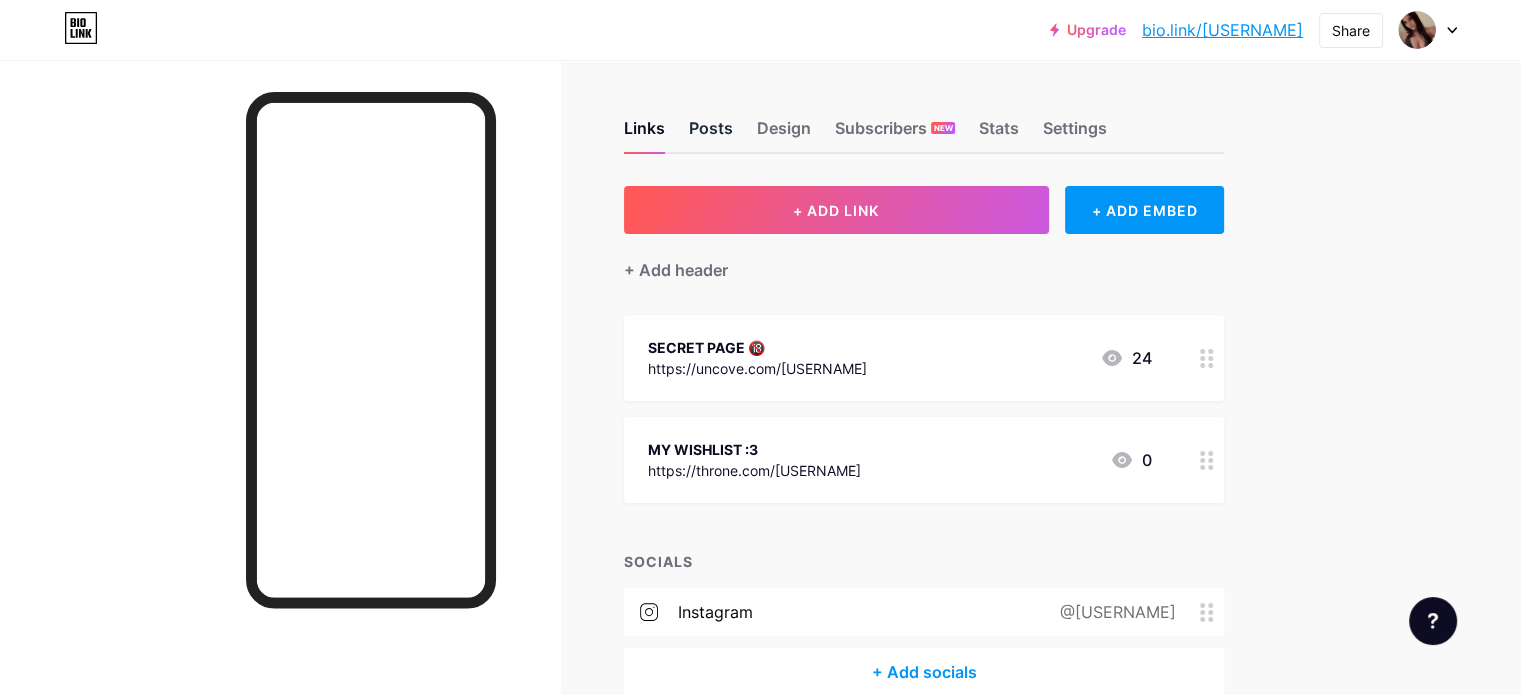 click on "Posts" at bounding box center (711, 134) 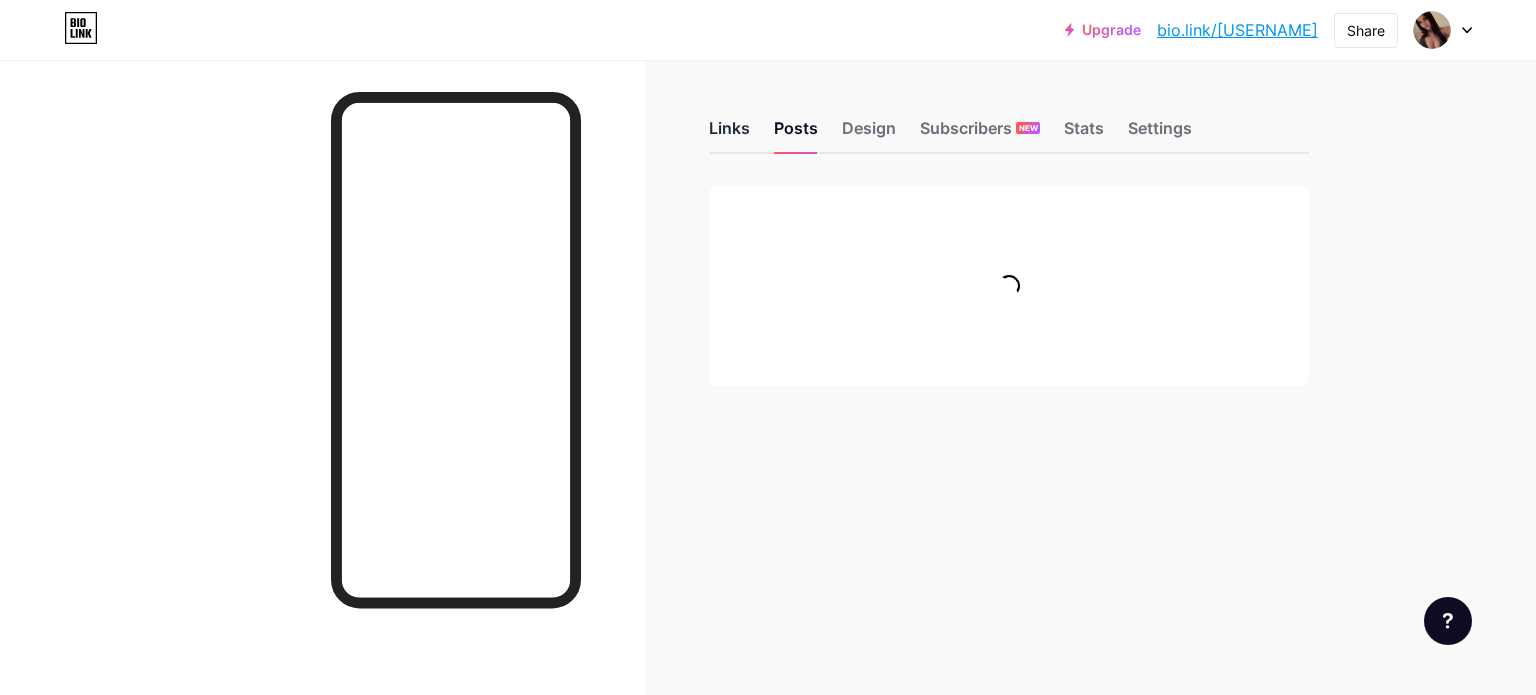 click on "Links" at bounding box center [729, 134] 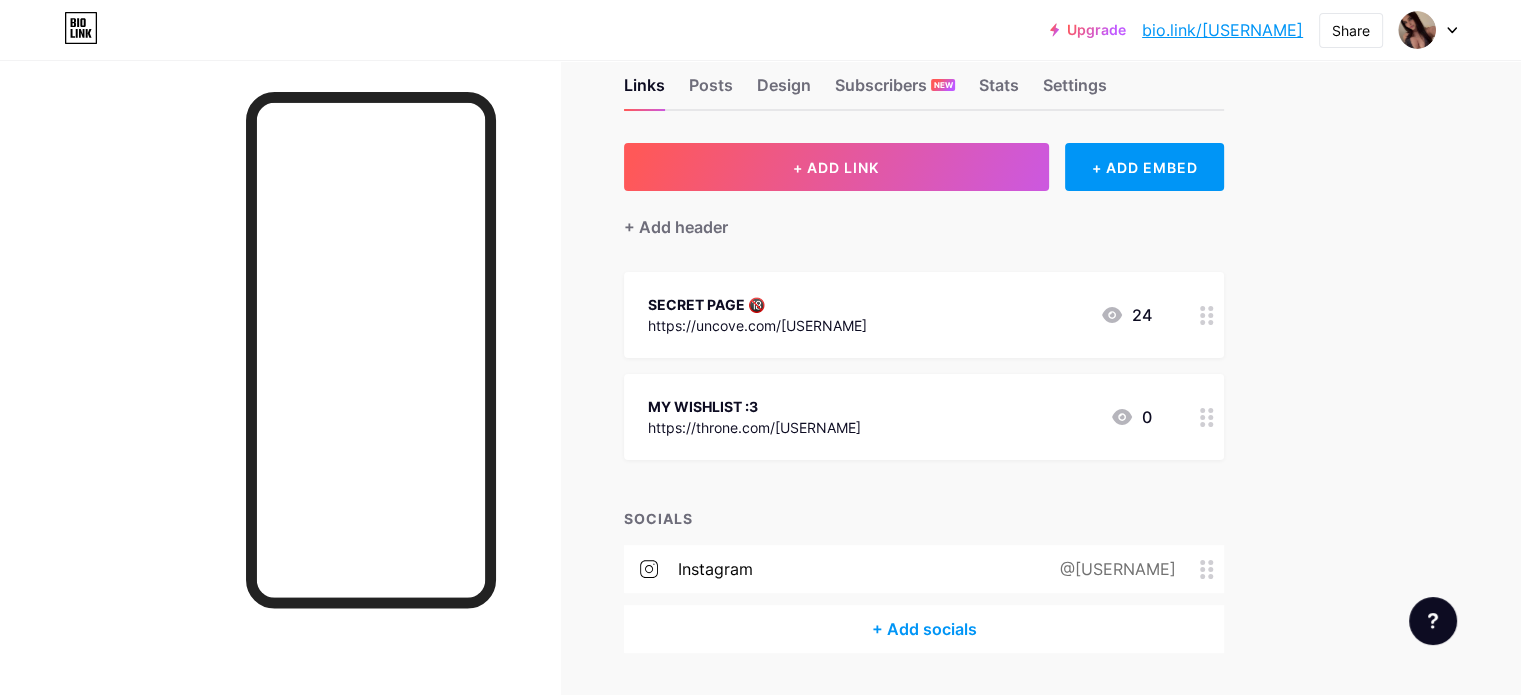 scroll, scrollTop: 0, scrollLeft: 0, axis: both 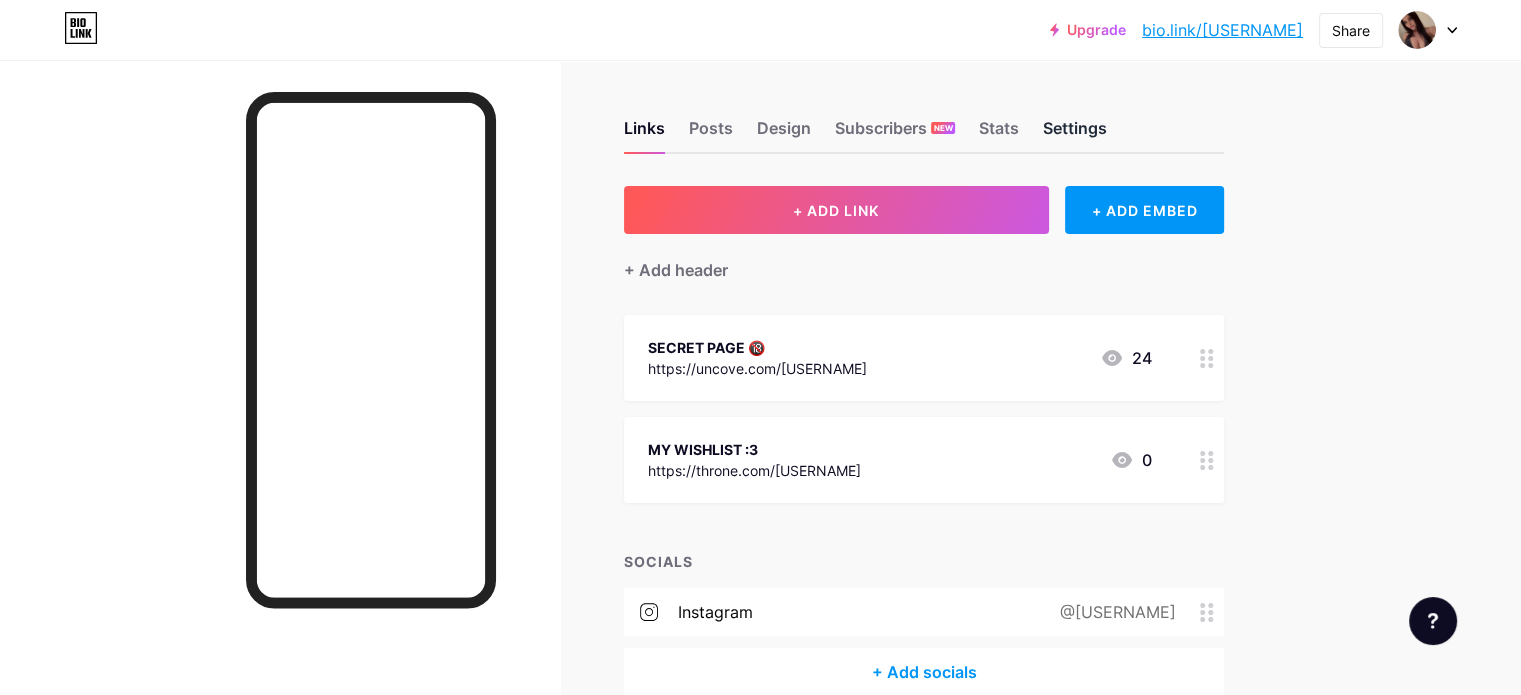 click on "Settings" at bounding box center [1075, 134] 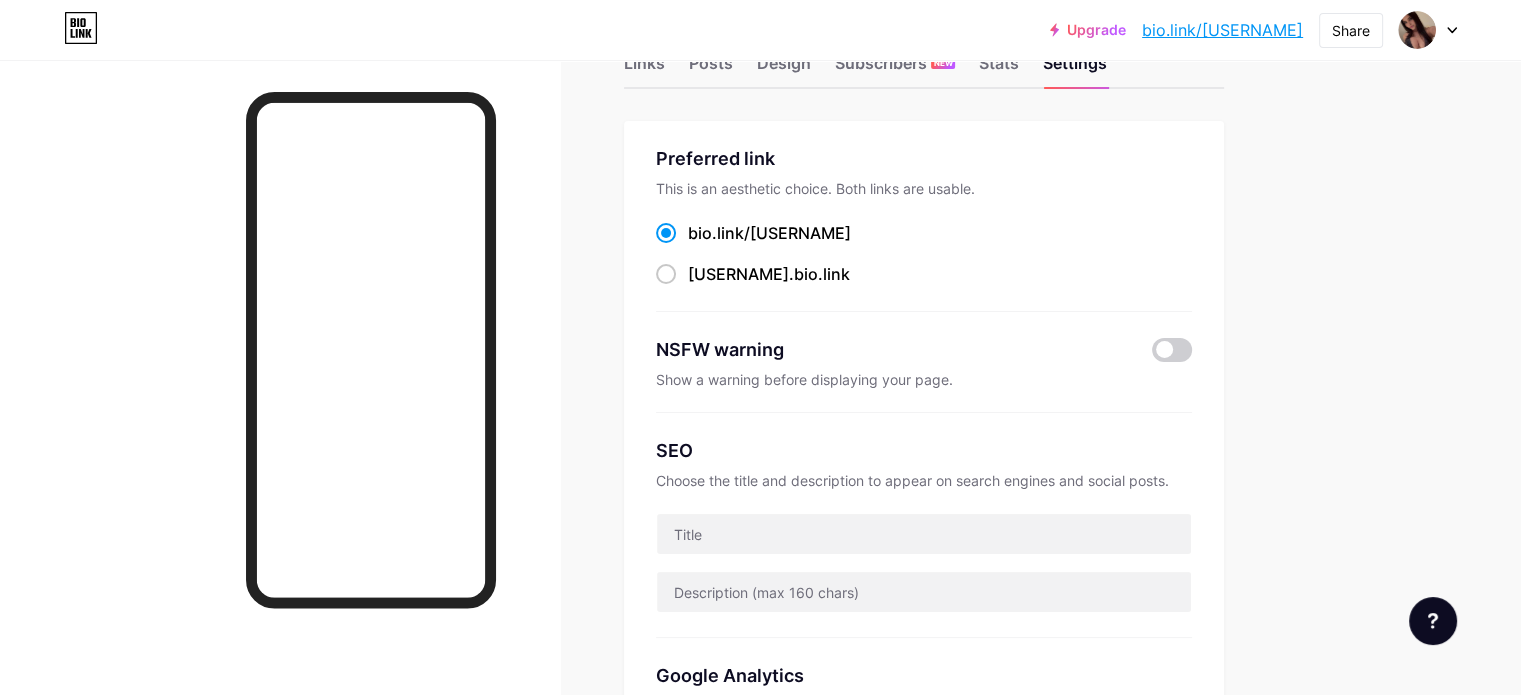 scroll, scrollTop: 0, scrollLeft: 0, axis: both 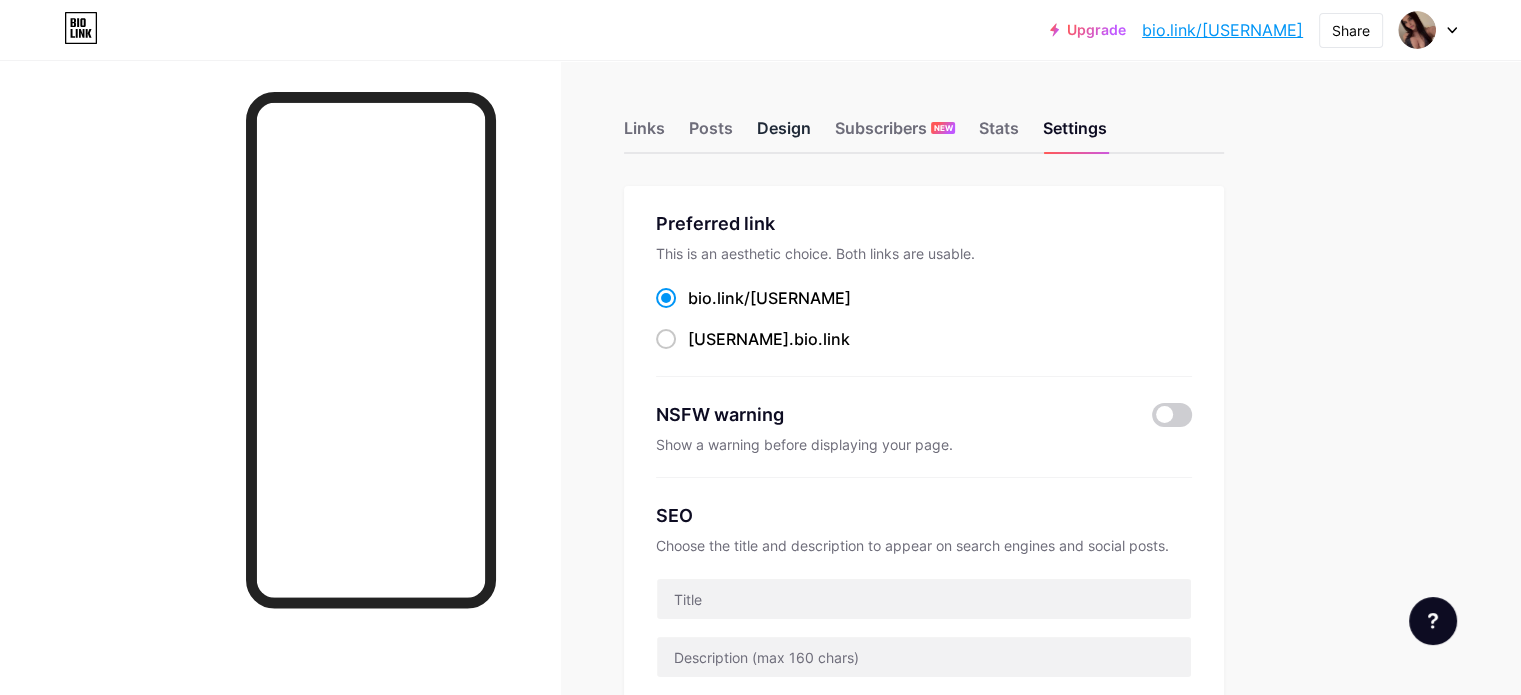 click on "Design" at bounding box center (784, 134) 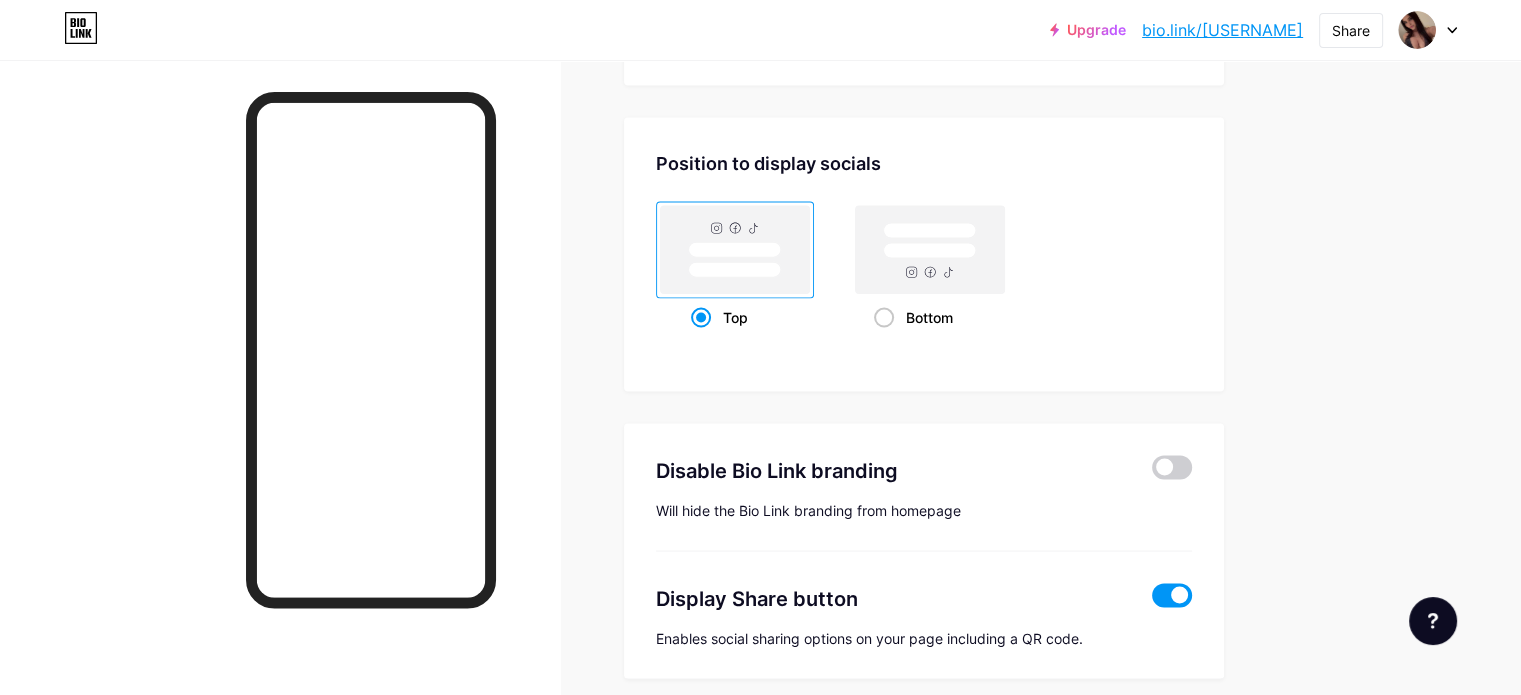 scroll, scrollTop: 3871, scrollLeft: 0, axis: vertical 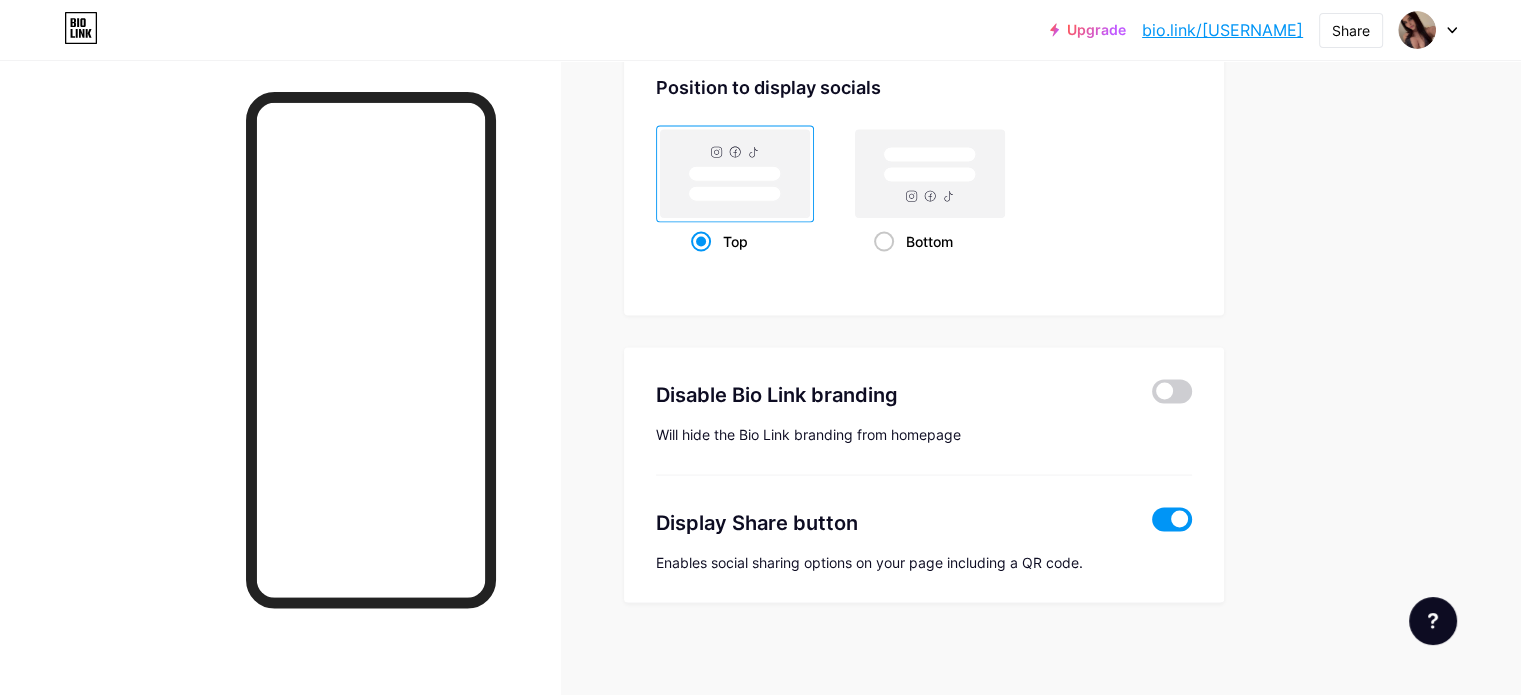 click at bounding box center (1172, 520) 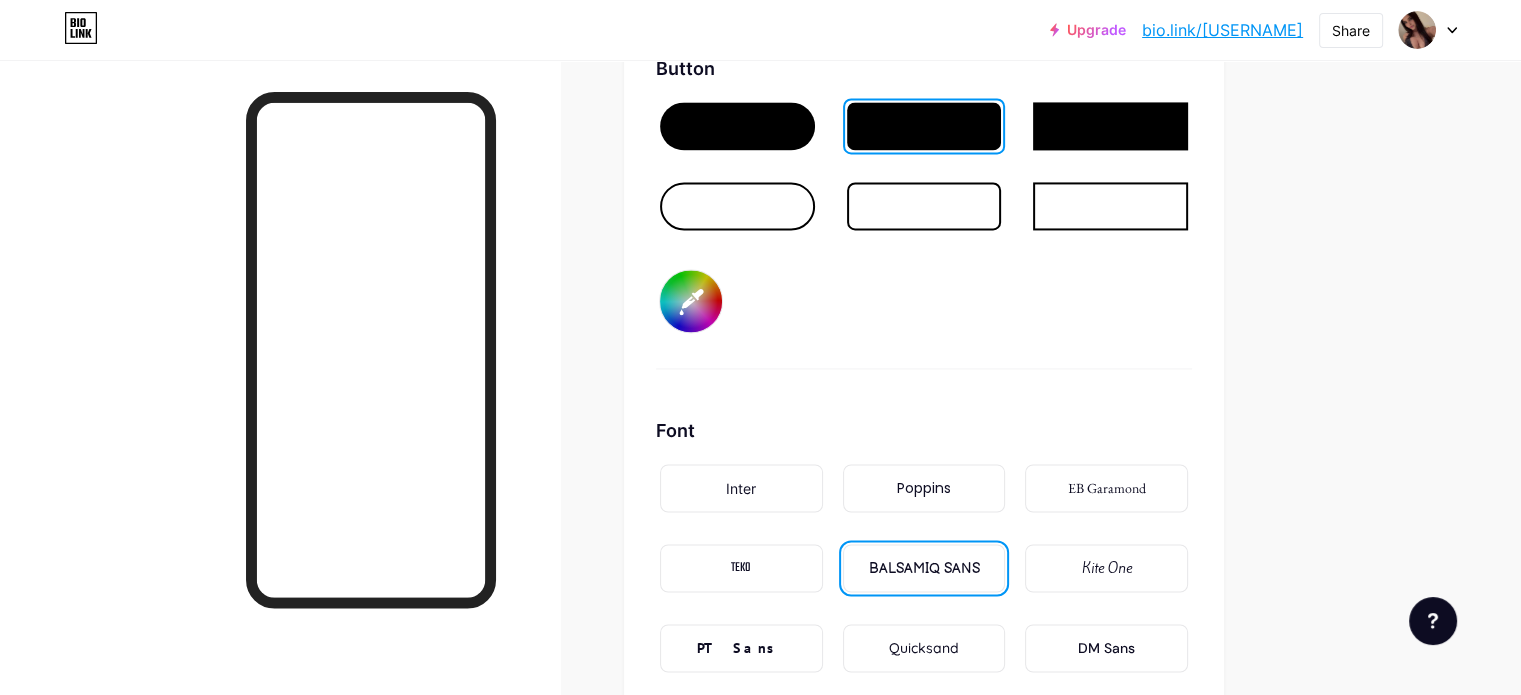 scroll, scrollTop: 3196, scrollLeft: 0, axis: vertical 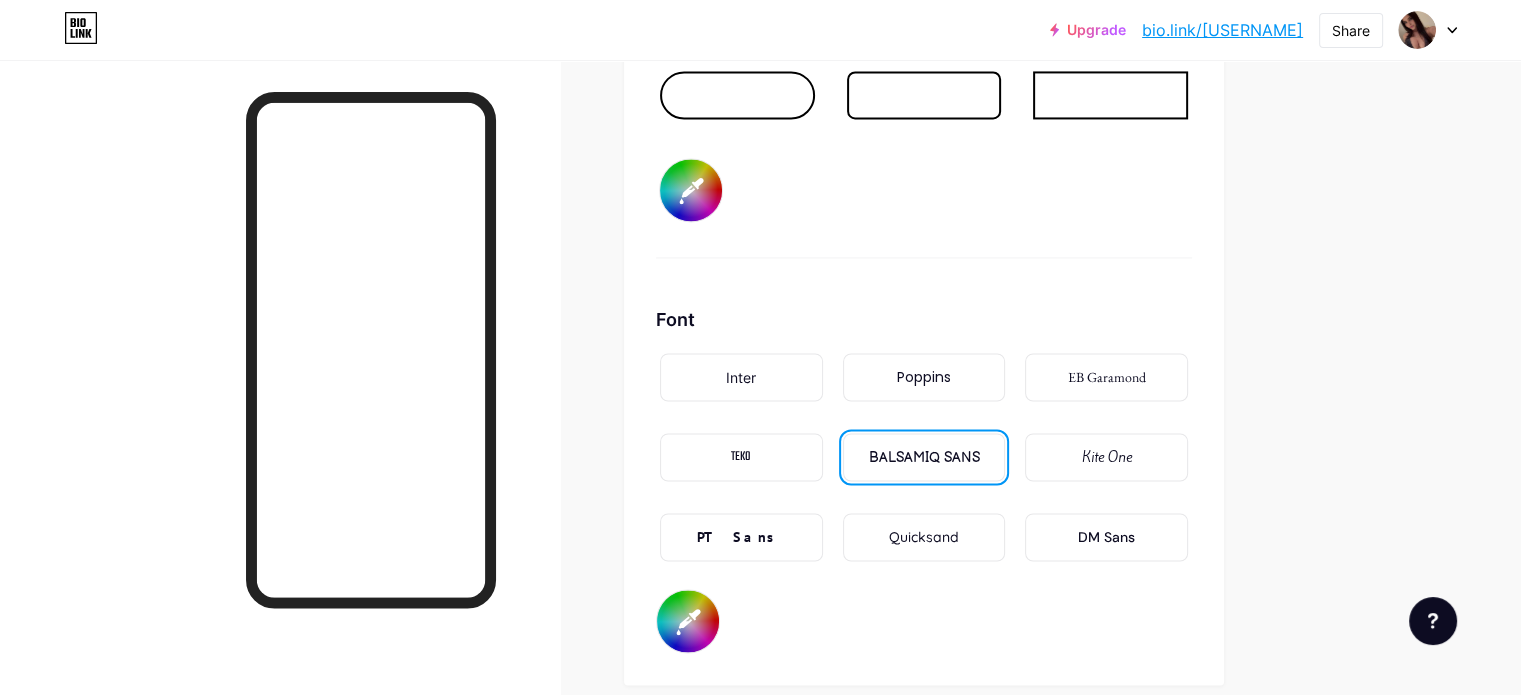 click on "#f57ac8" at bounding box center (691, 190) 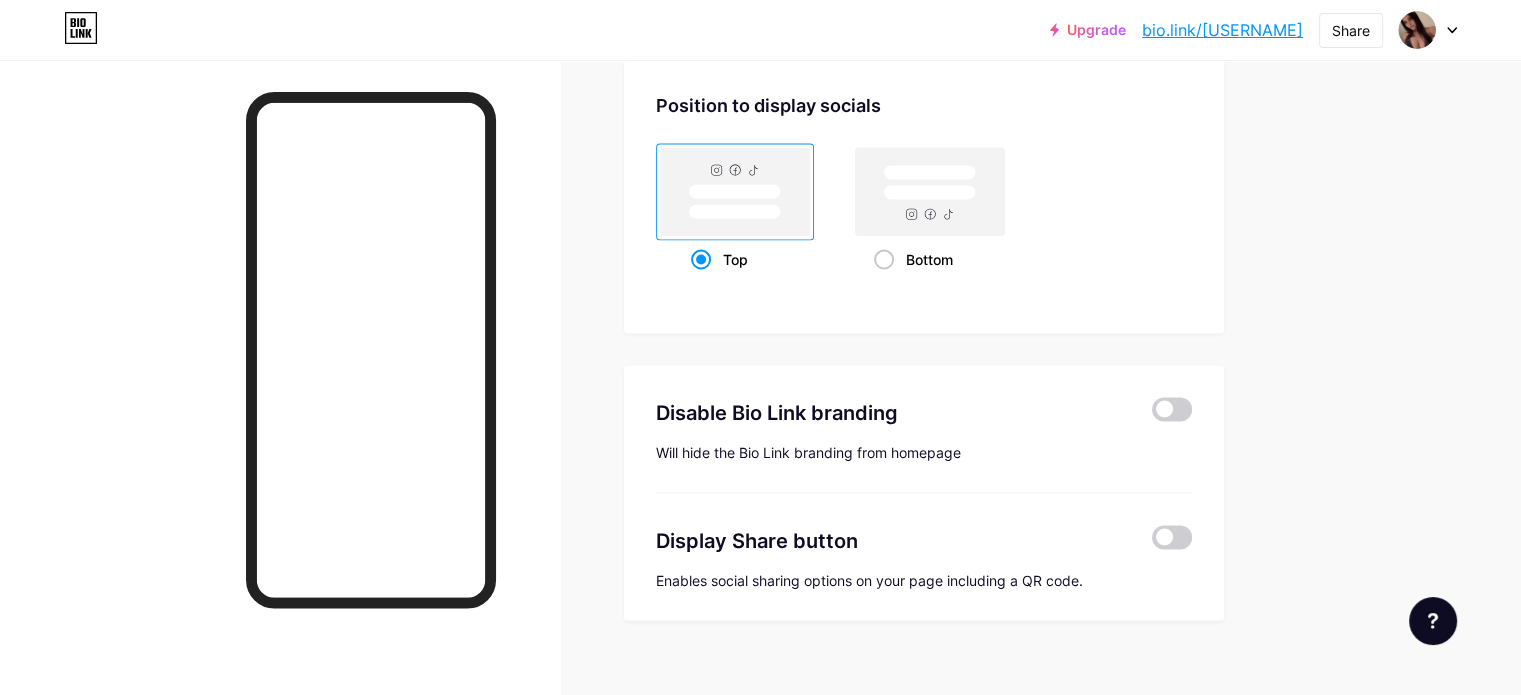 scroll, scrollTop: 3871, scrollLeft: 0, axis: vertical 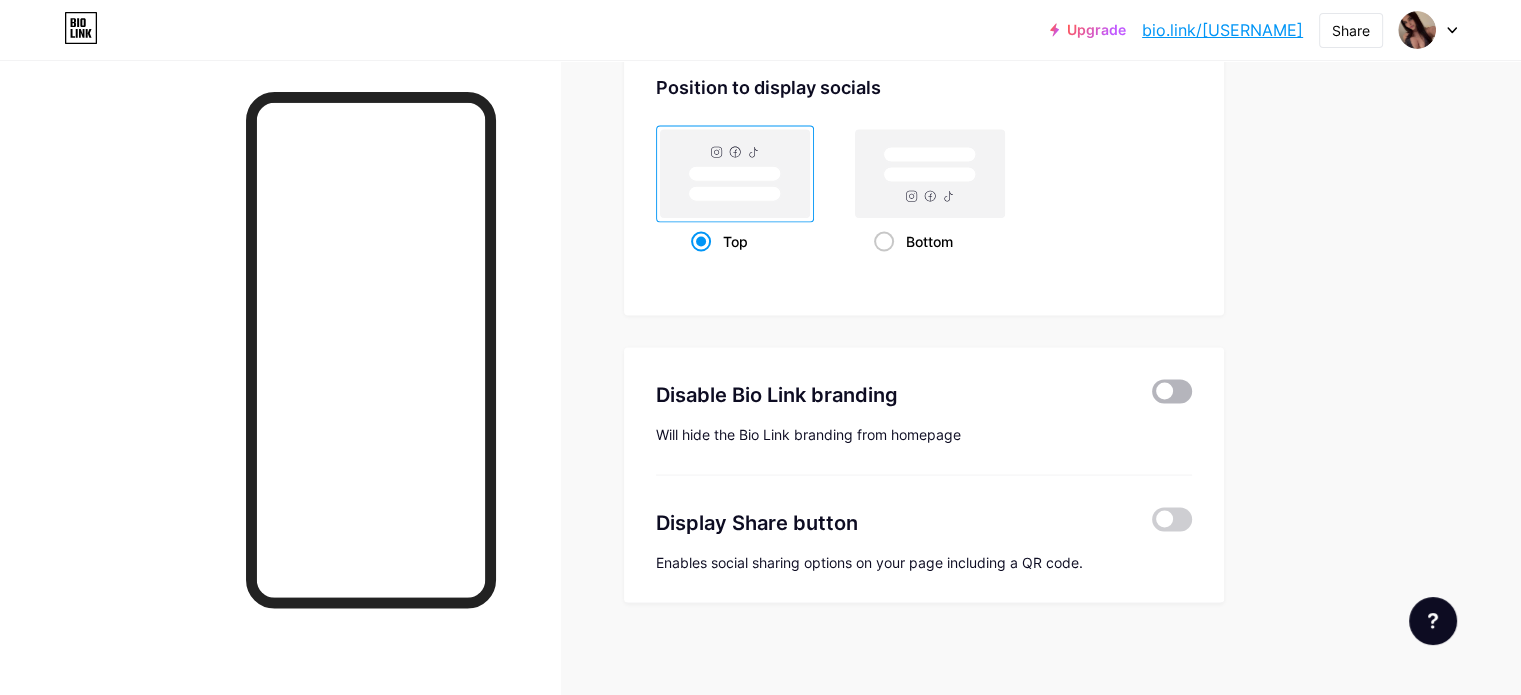 click at bounding box center (1172, 392) 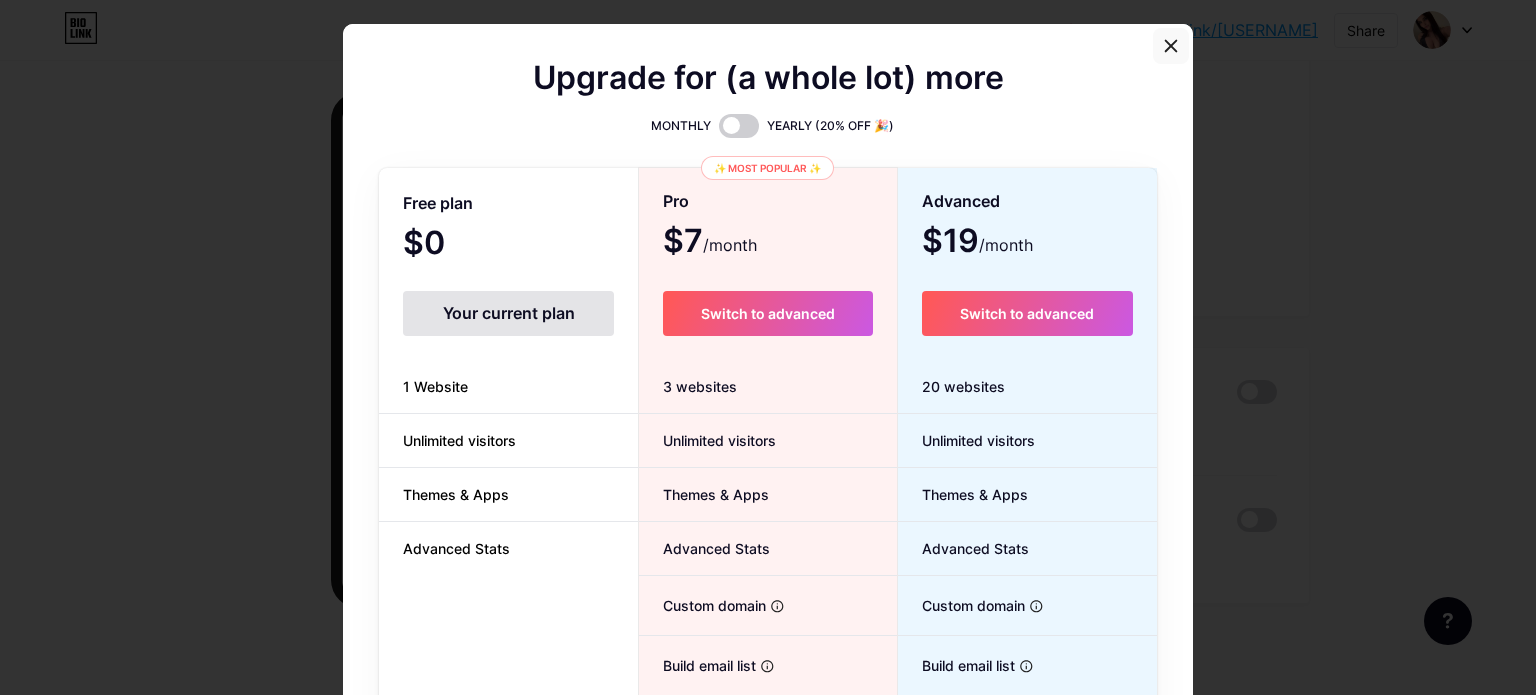 click 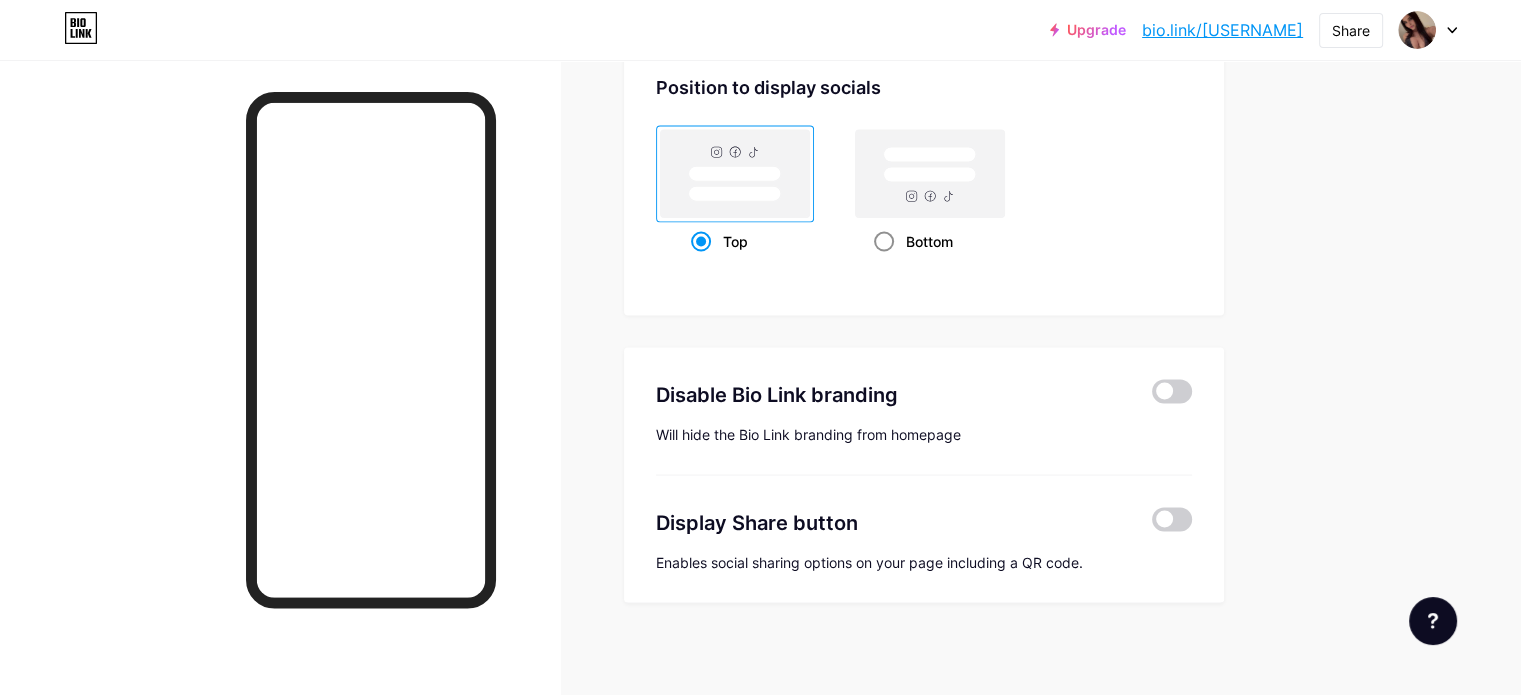 click 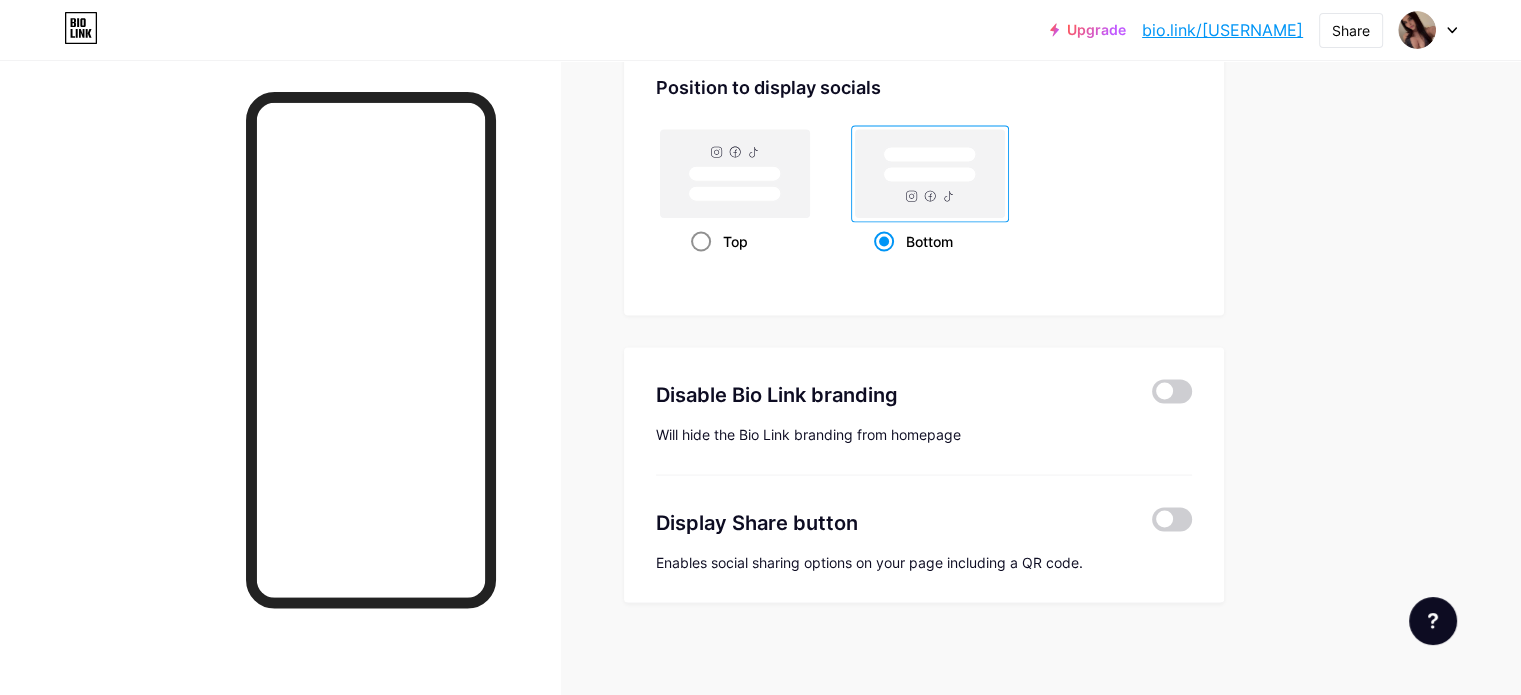 click at bounding box center [701, 242] 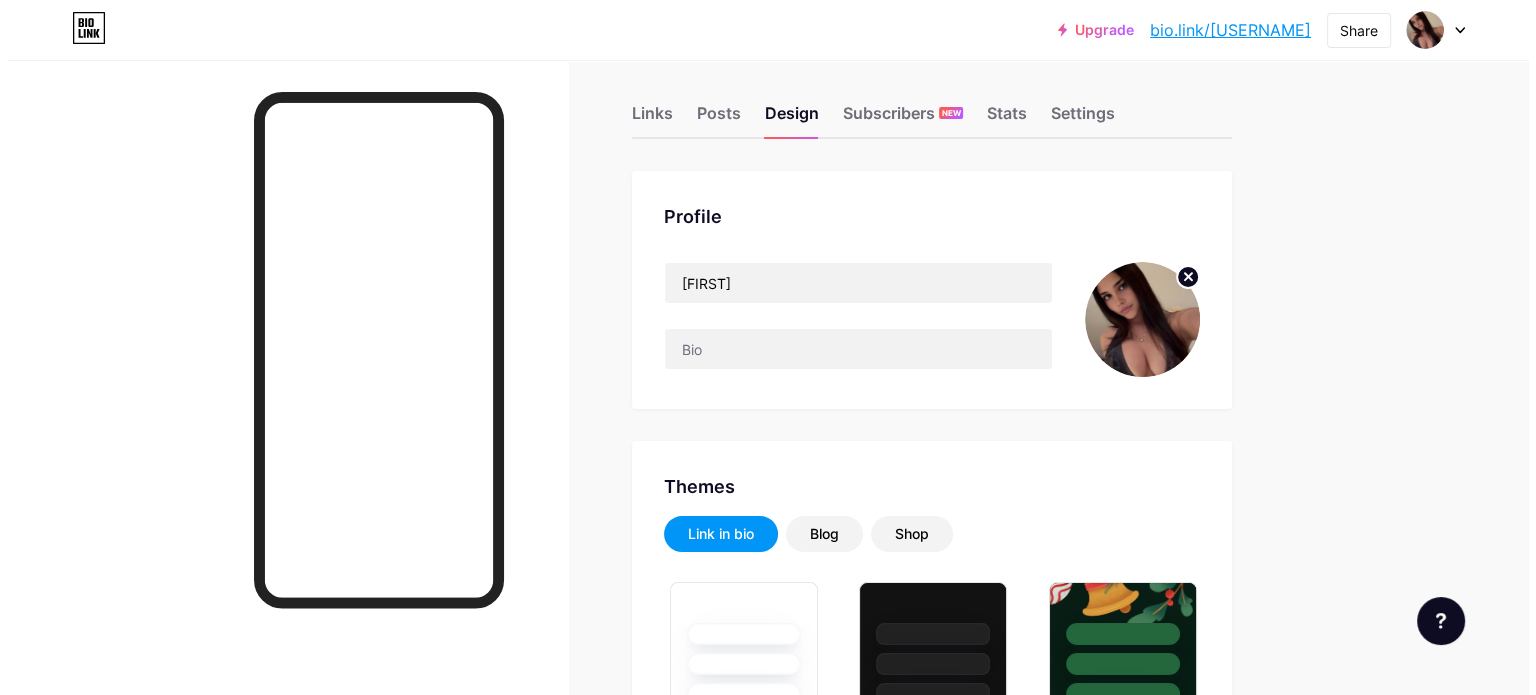 scroll, scrollTop: 0, scrollLeft: 0, axis: both 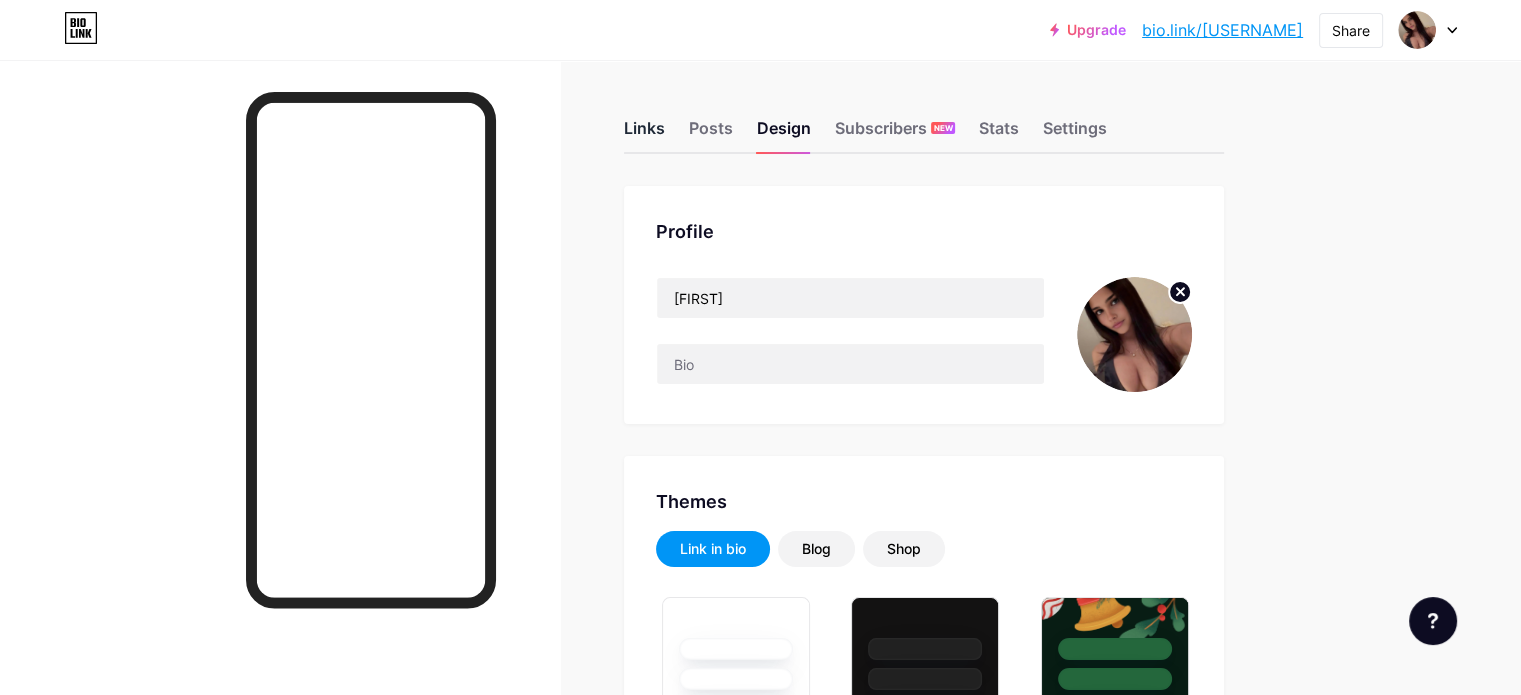 click on "Links" at bounding box center (644, 134) 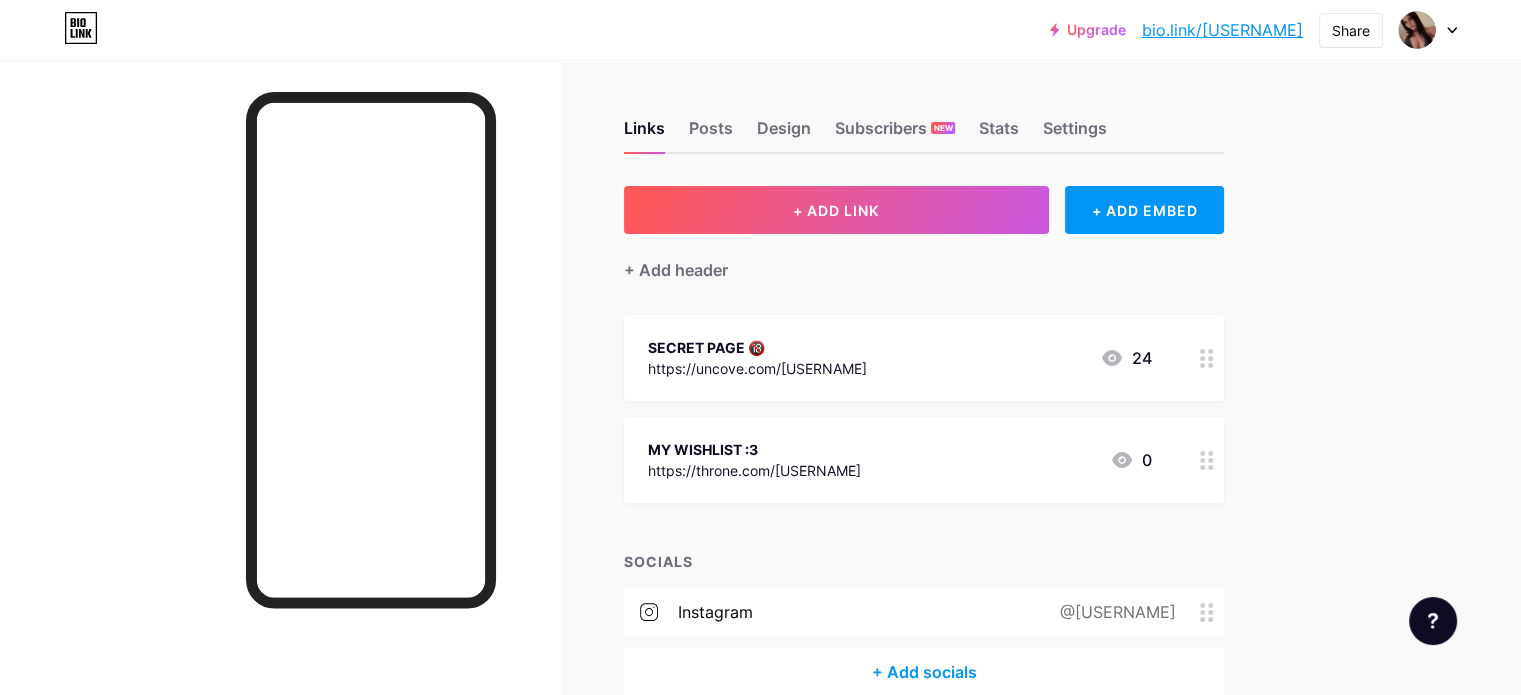click on "SECRET PAGE 🔞
https://uncove.com/[USERNAME]
24" at bounding box center [924, 358] 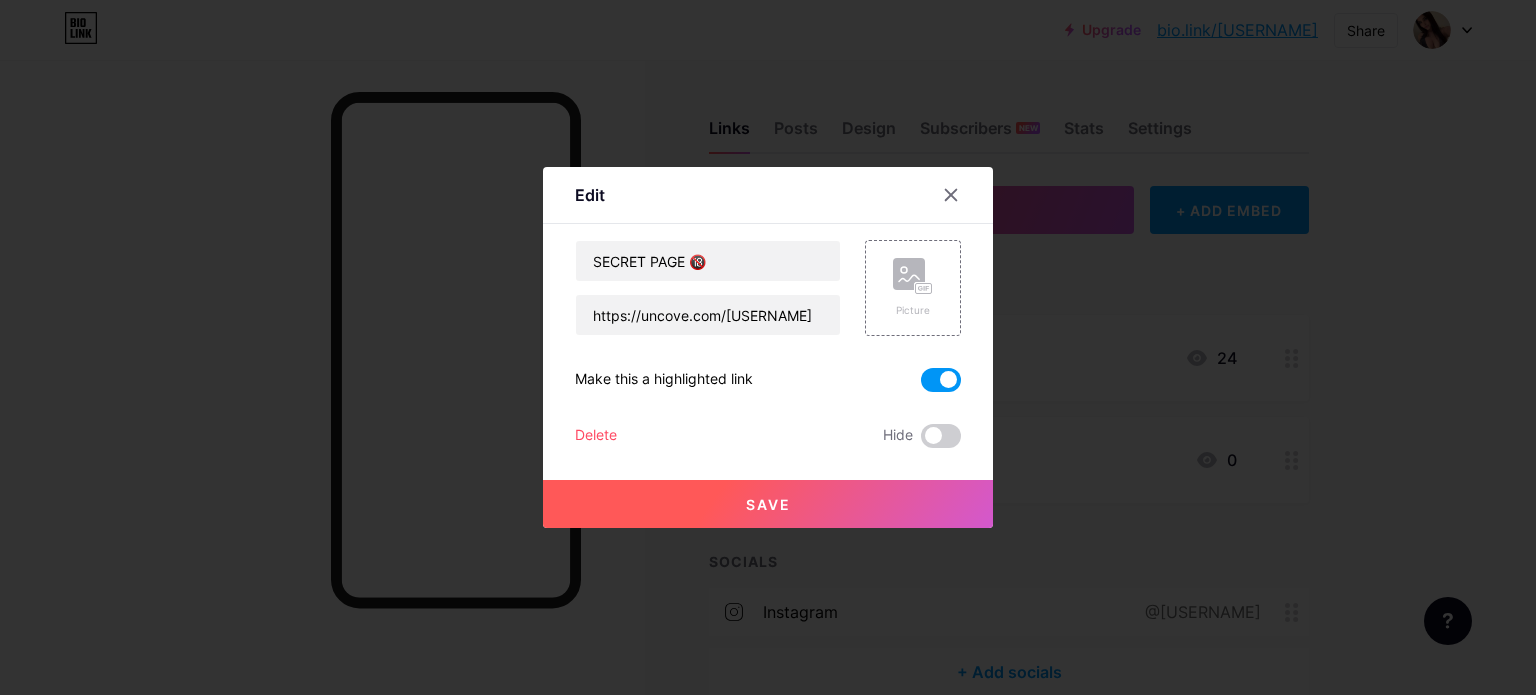 click at bounding box center (941, 380) 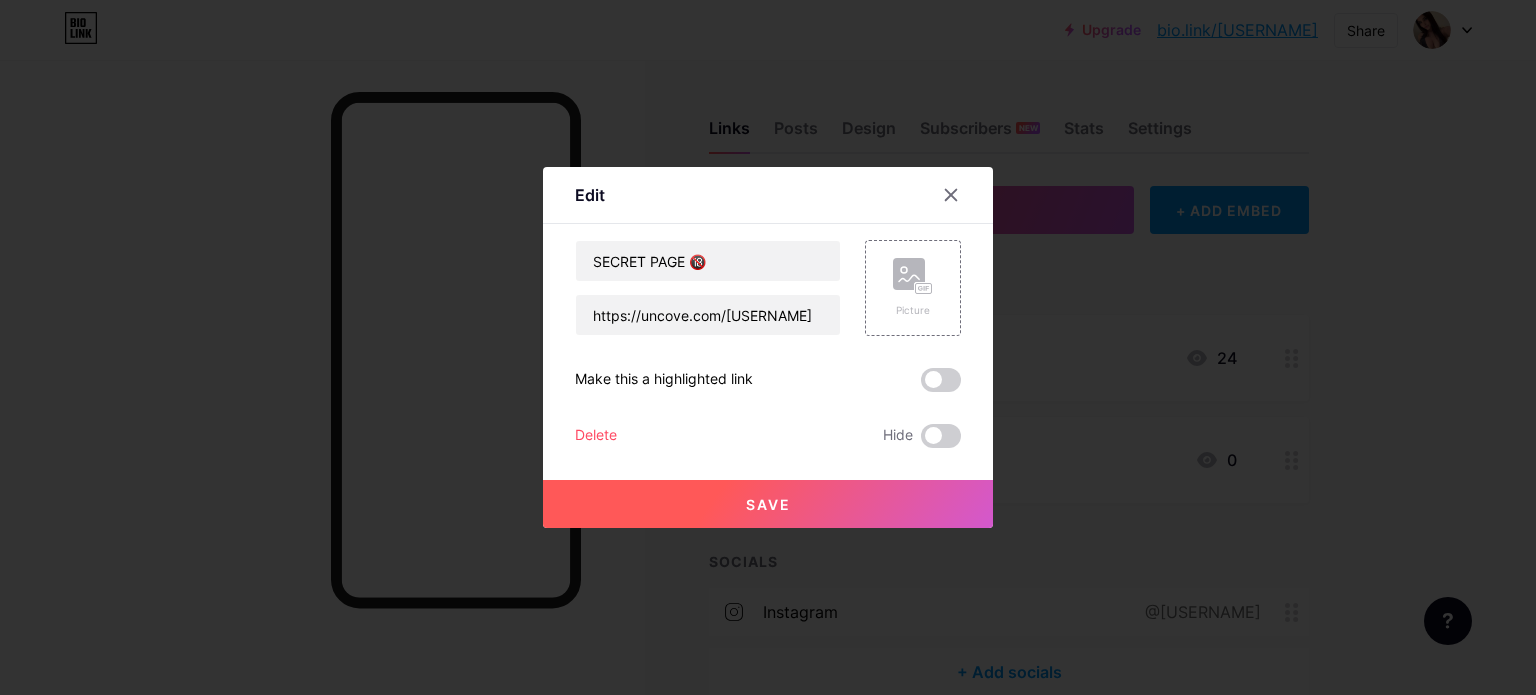 click on "Save" at bounding box center (768, 504) 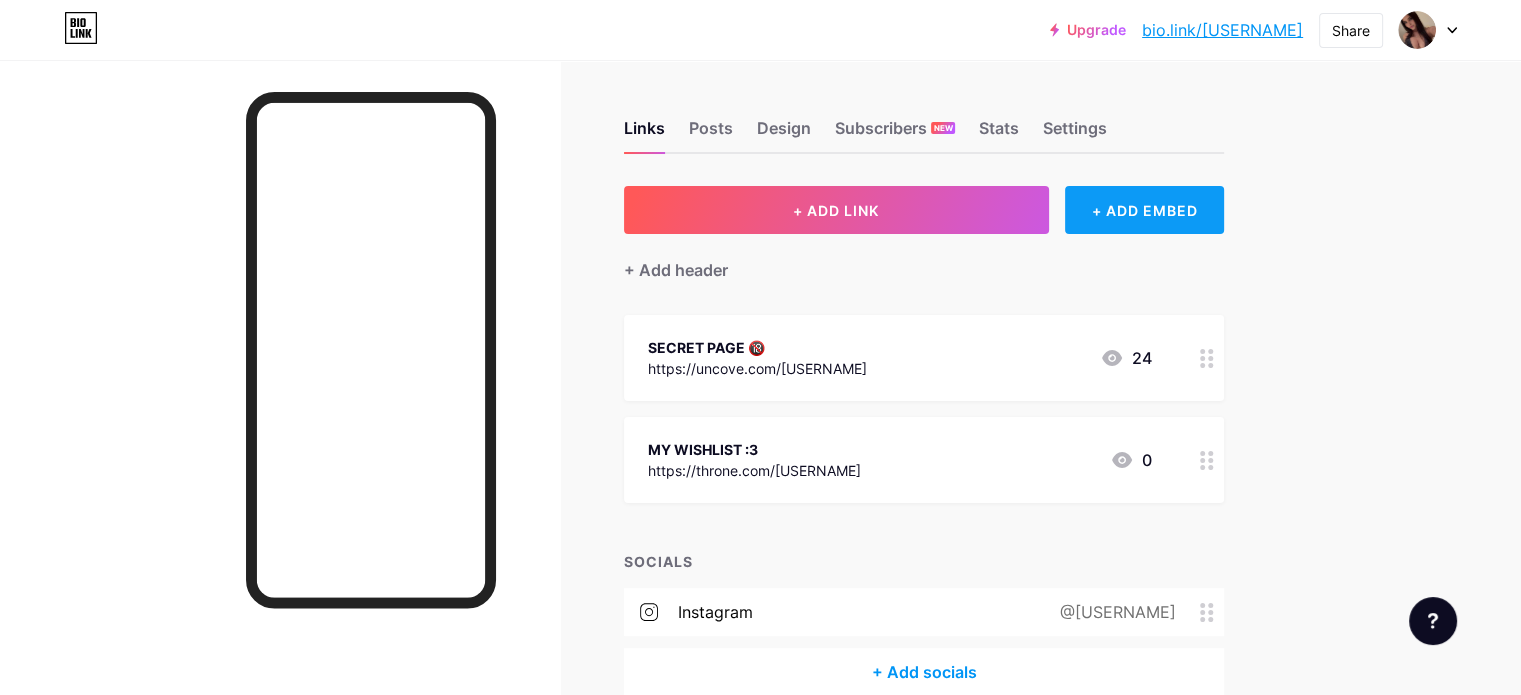 click on "+ ADD EMBED" at bounding box center [1144, 210] 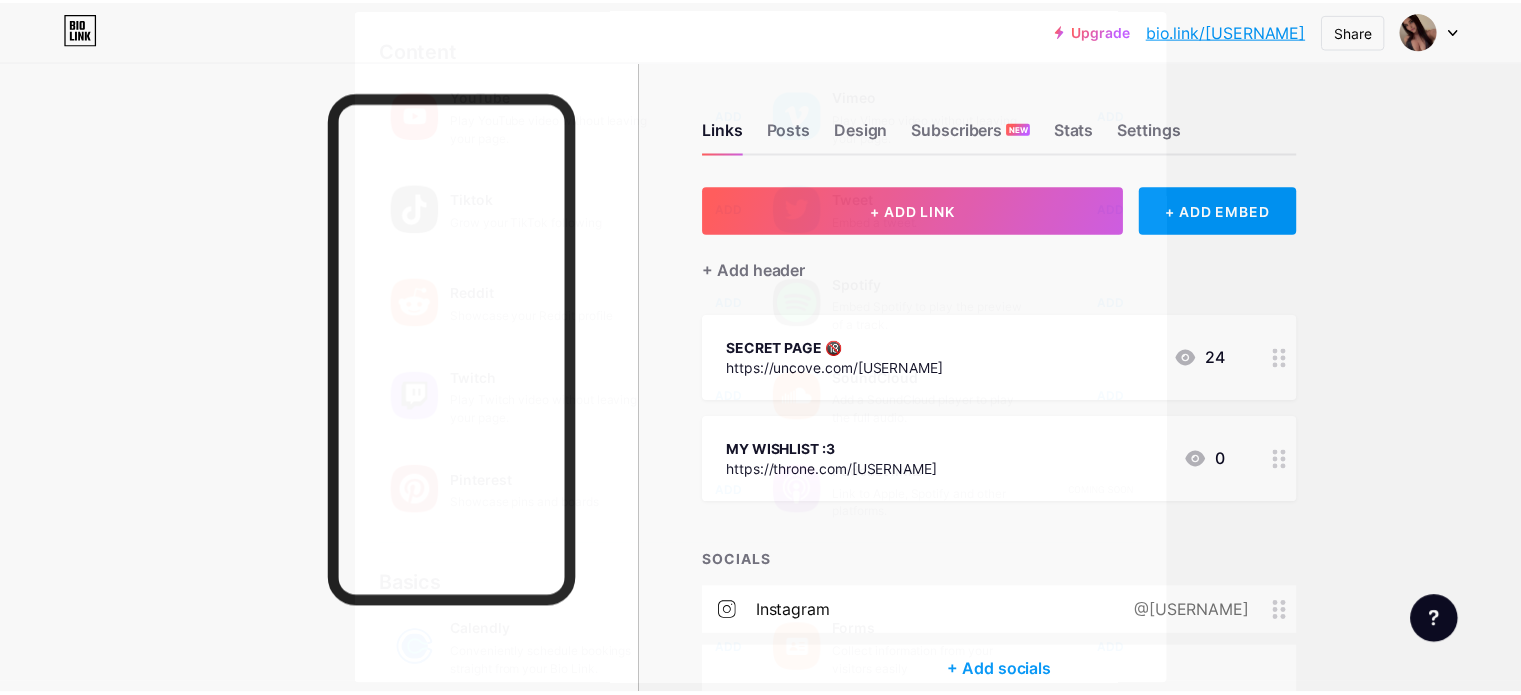scroll, scrollTop: 0, scrollLeft: 0, axis: both 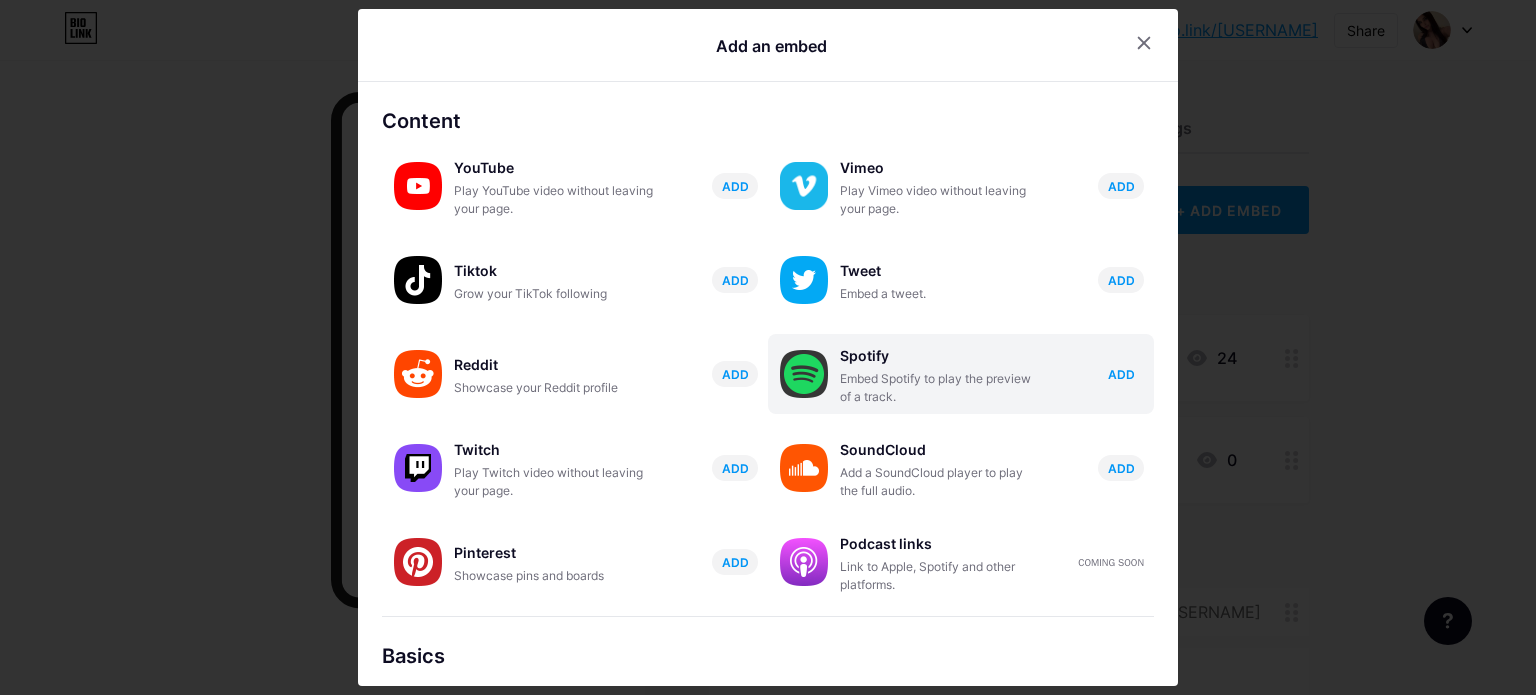 click on "ADD" at bounding box center [1121, 374] 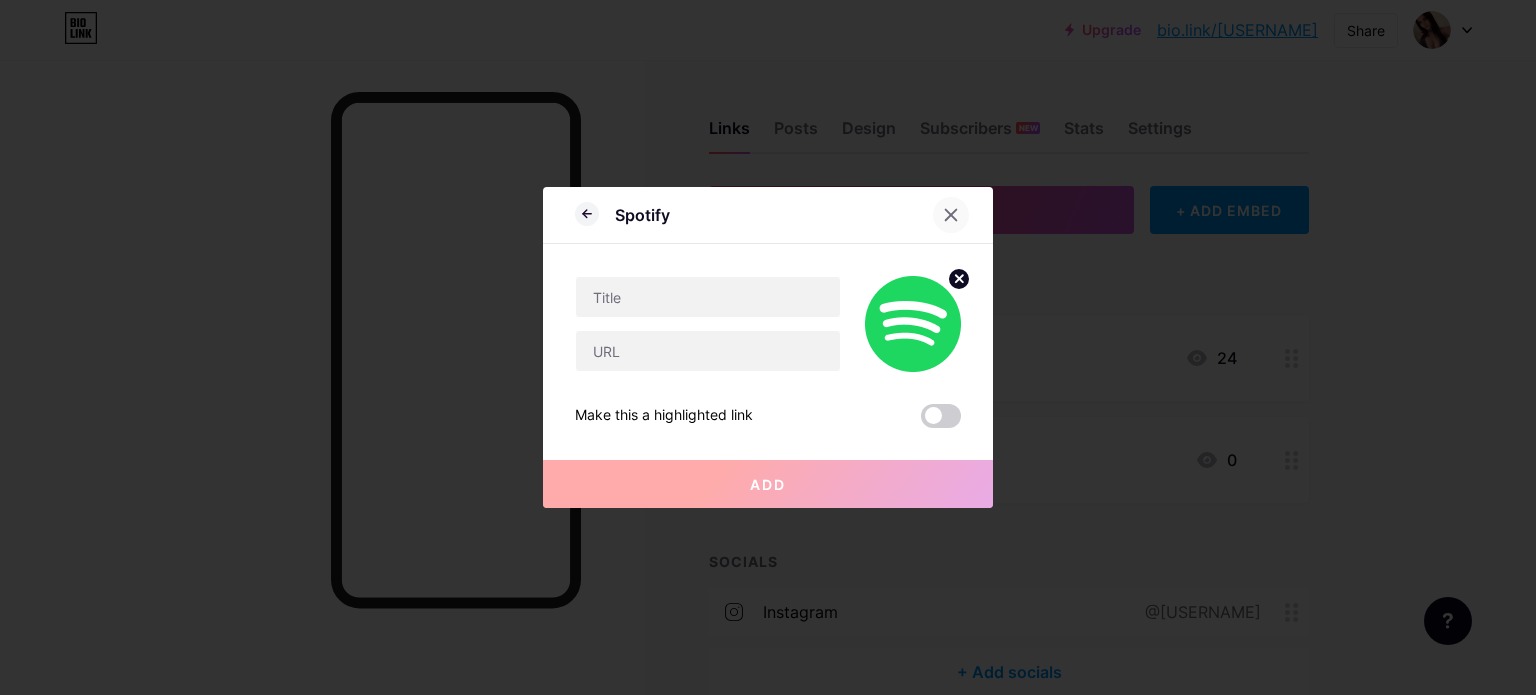 click 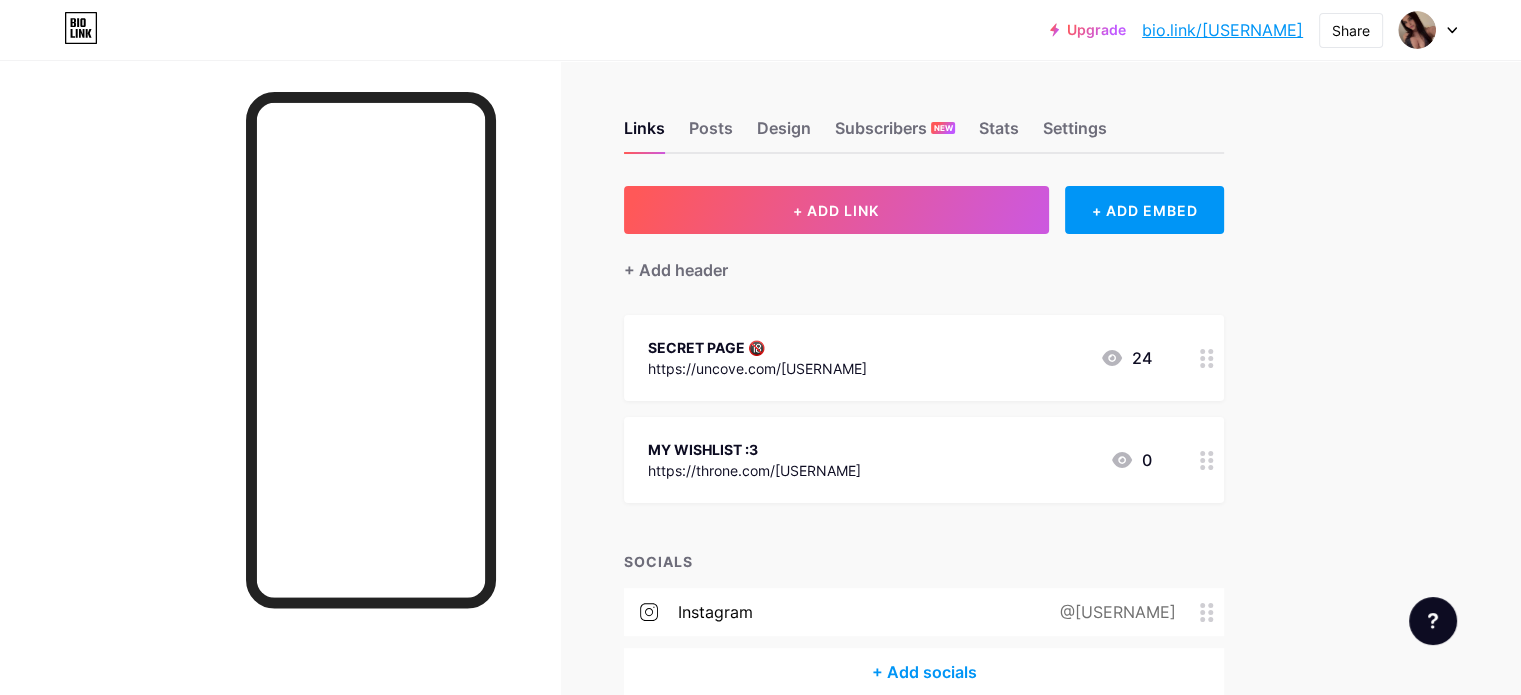 click on "Links
Posts
Design
Subscribers
NEW
Stats
Settings" at bounding box center [924, 119] 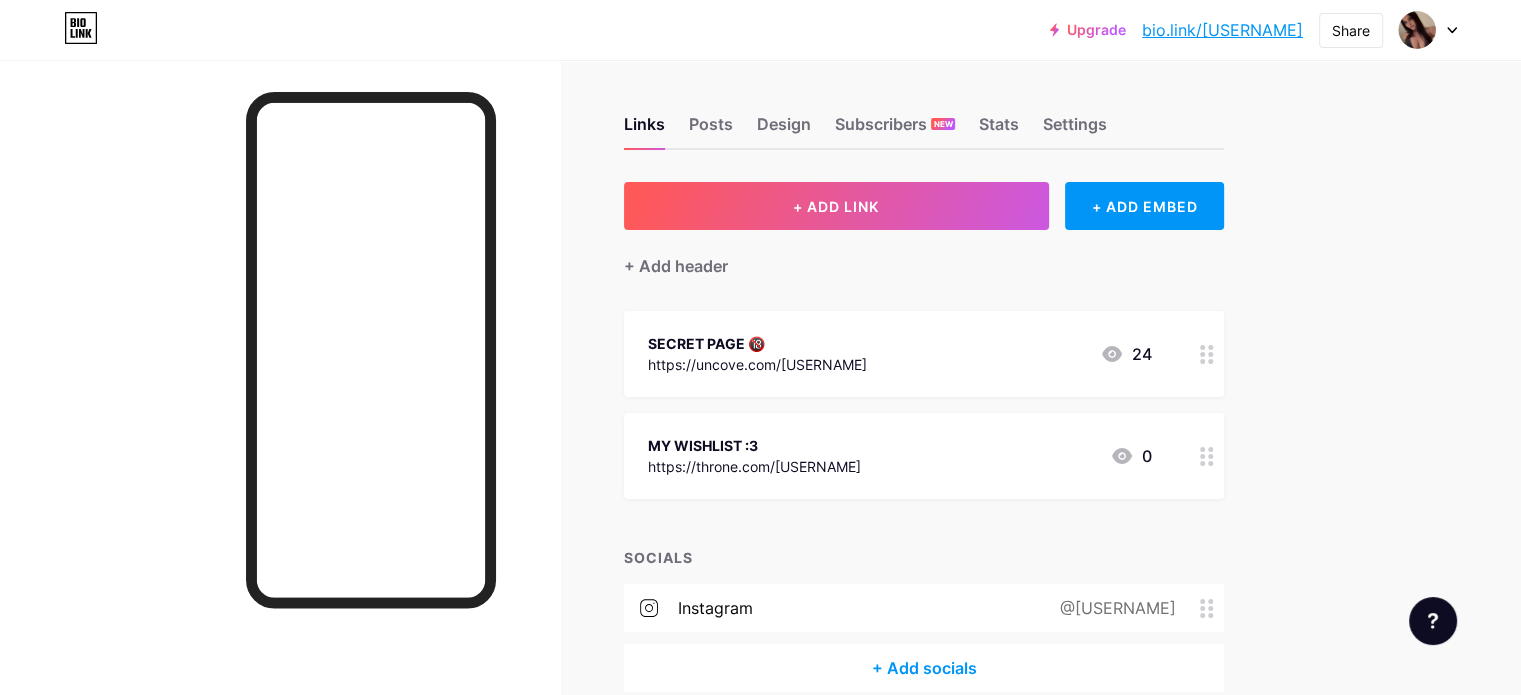 scroll, scrollTop: 0, scrollLeft: 0, axis: both 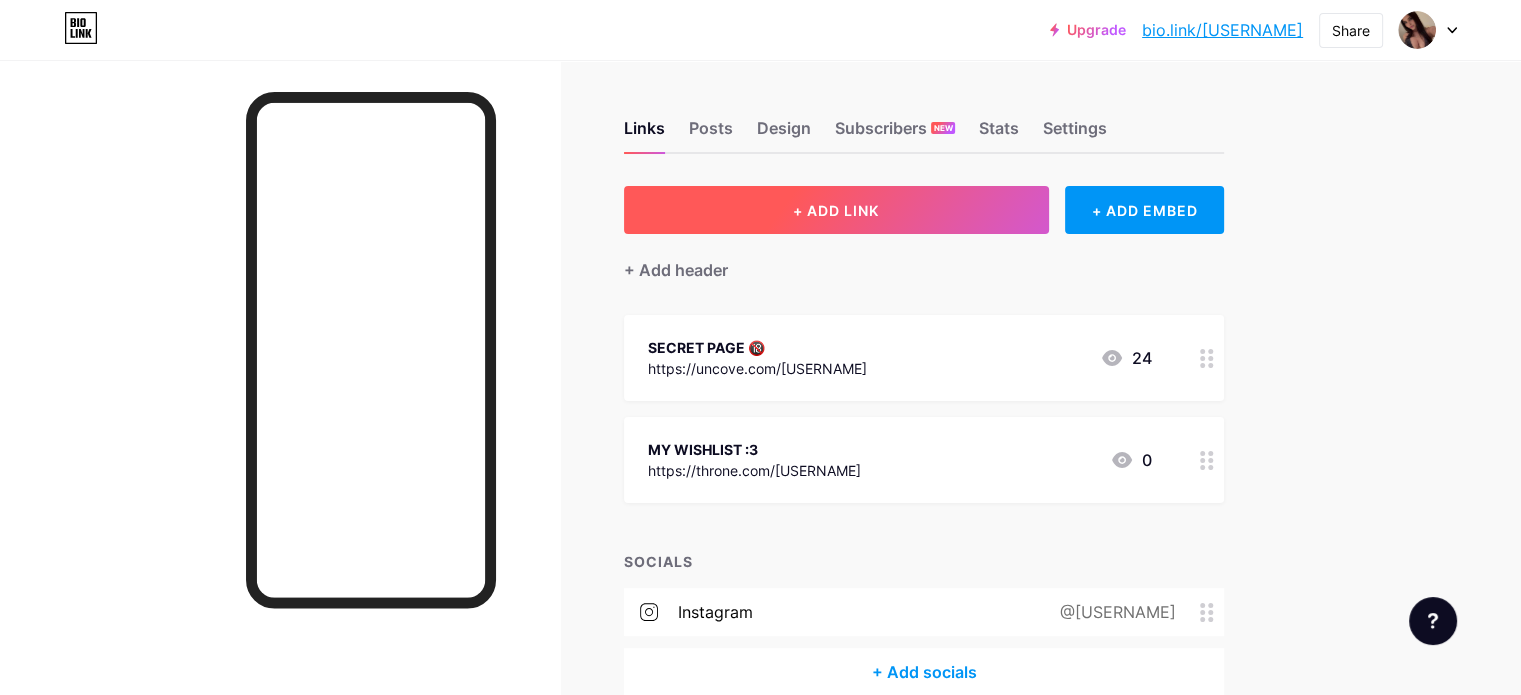 click on "+ ADD LINK" at bounding box center (836, 210) 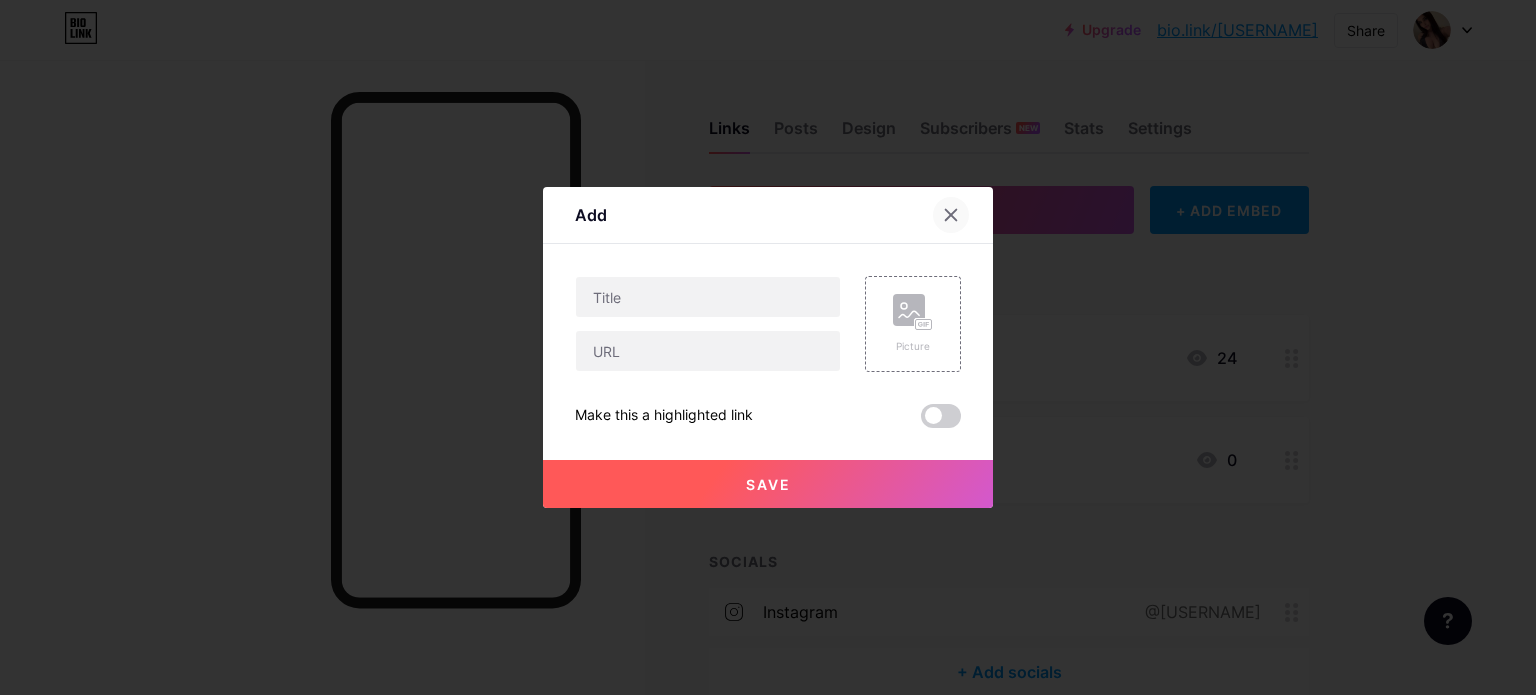 click at bounding box center [951, 215] 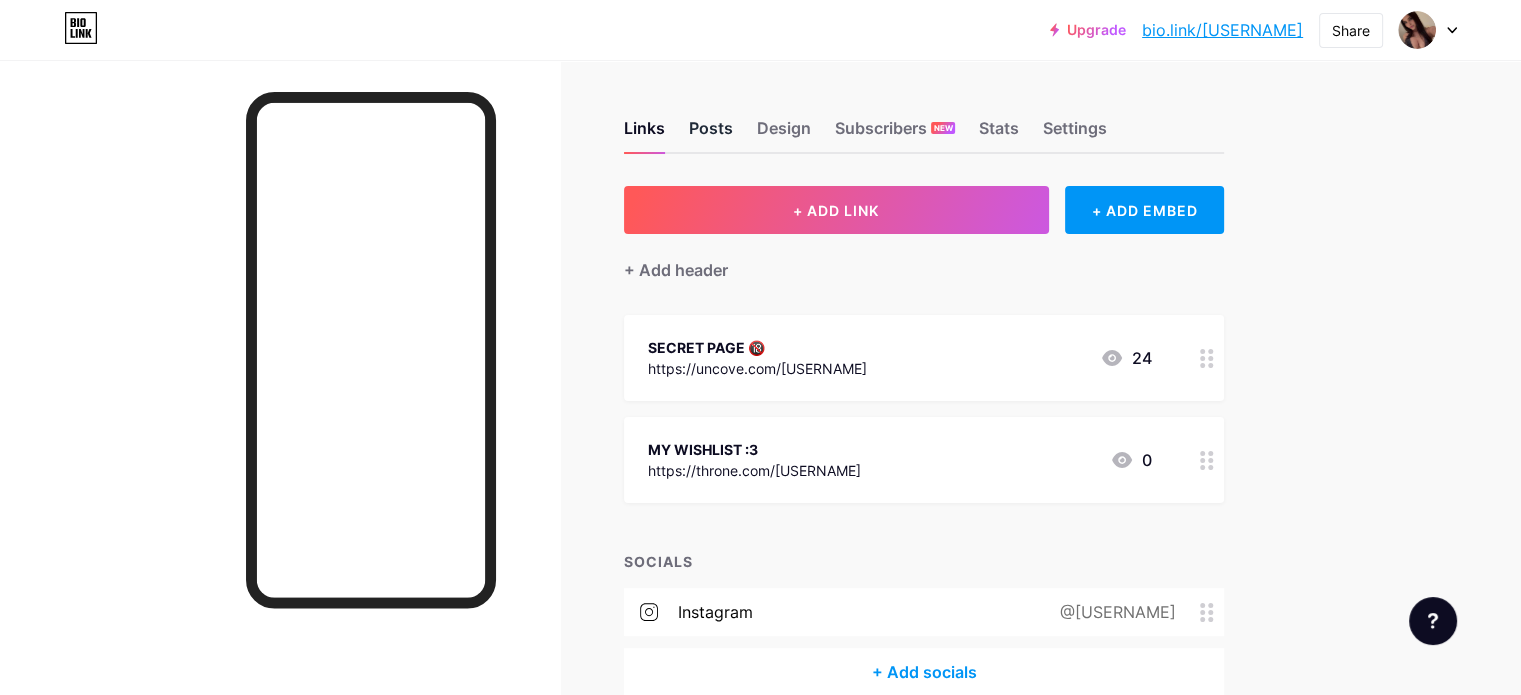 click on "Posts" at bounding box center [711, 134] 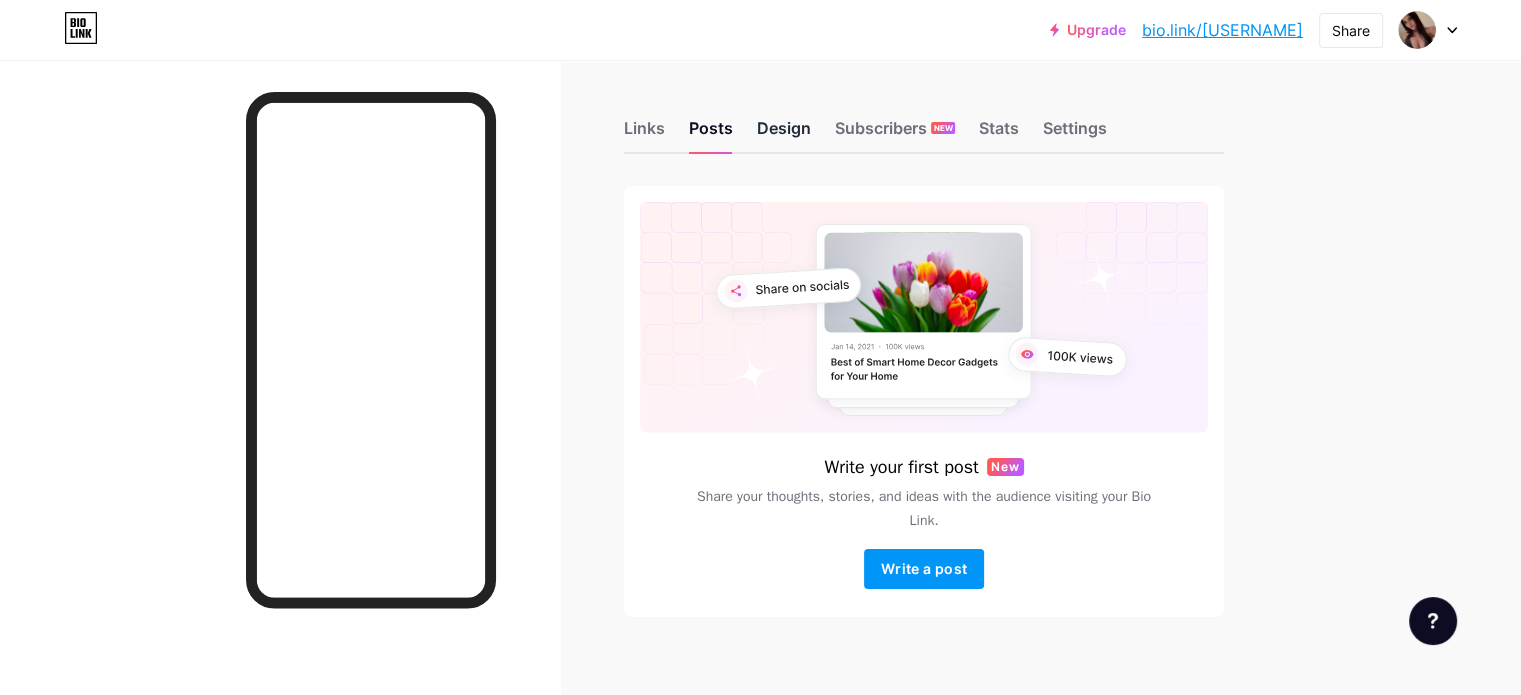 click on "Design" at bounding box center (784, 134) 